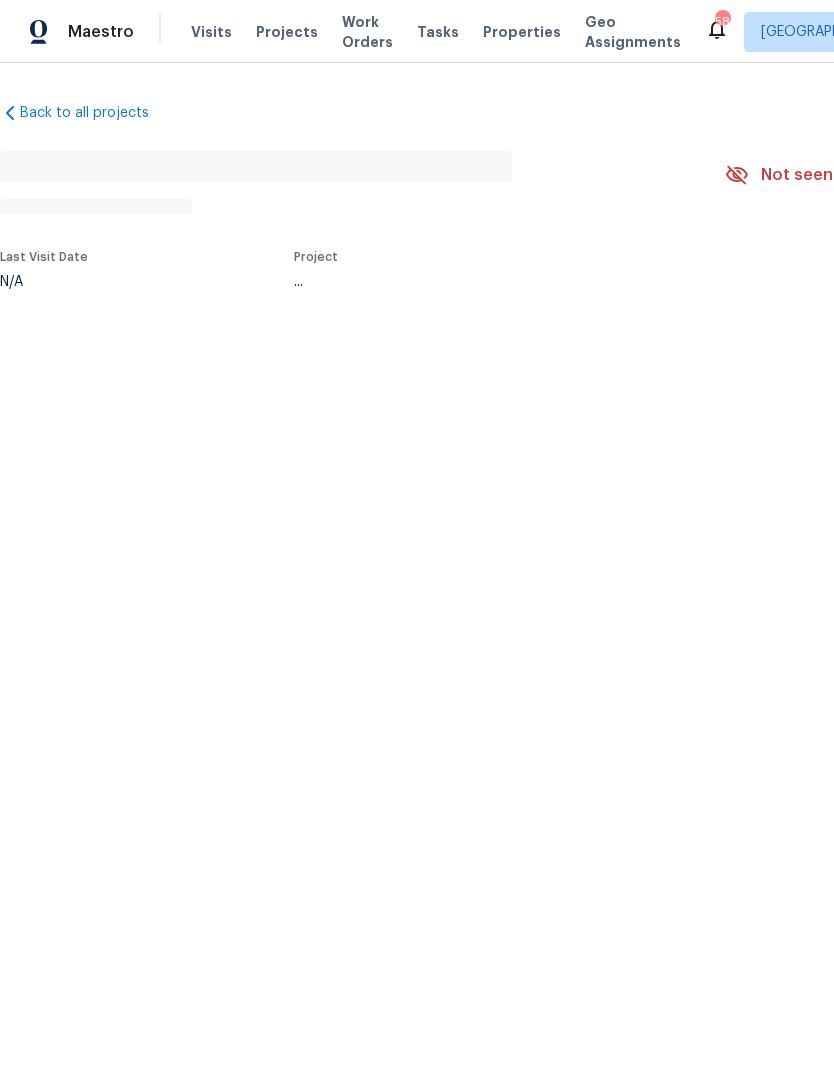 scroll, scrollTop: 0, scrollLeft: 0, axis: both 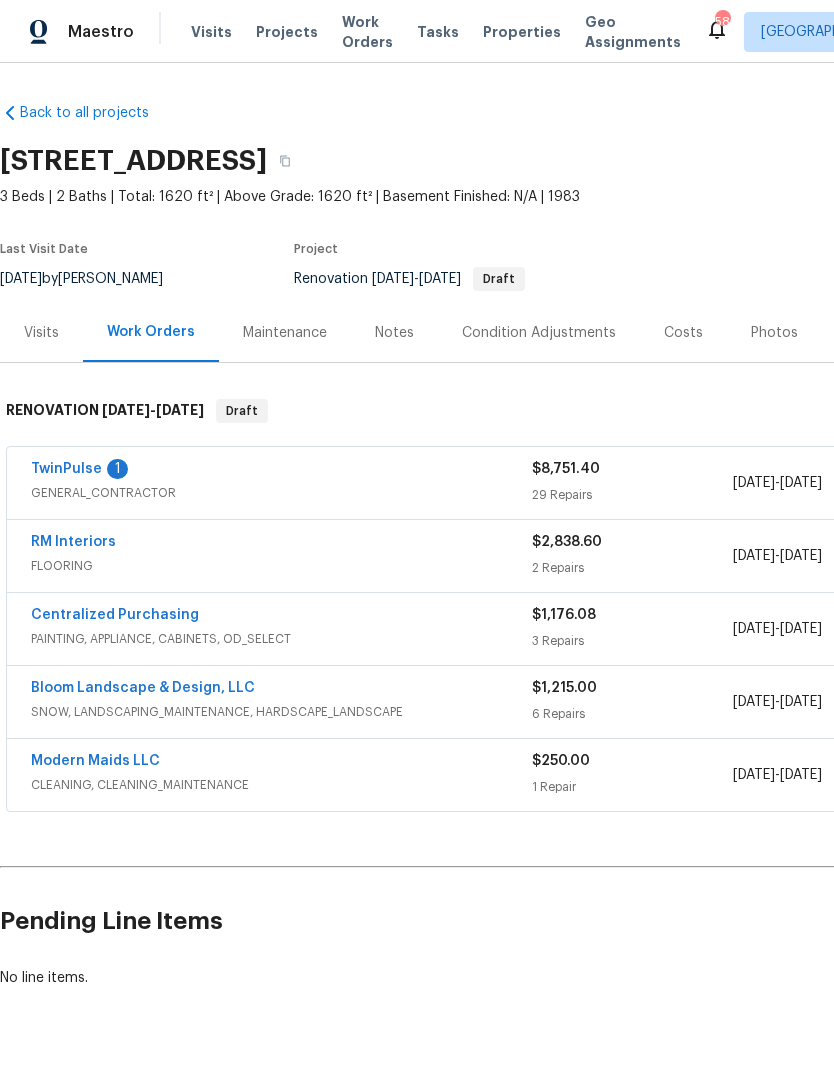 click on "TwinPulse" at bounding box center (66, 469) 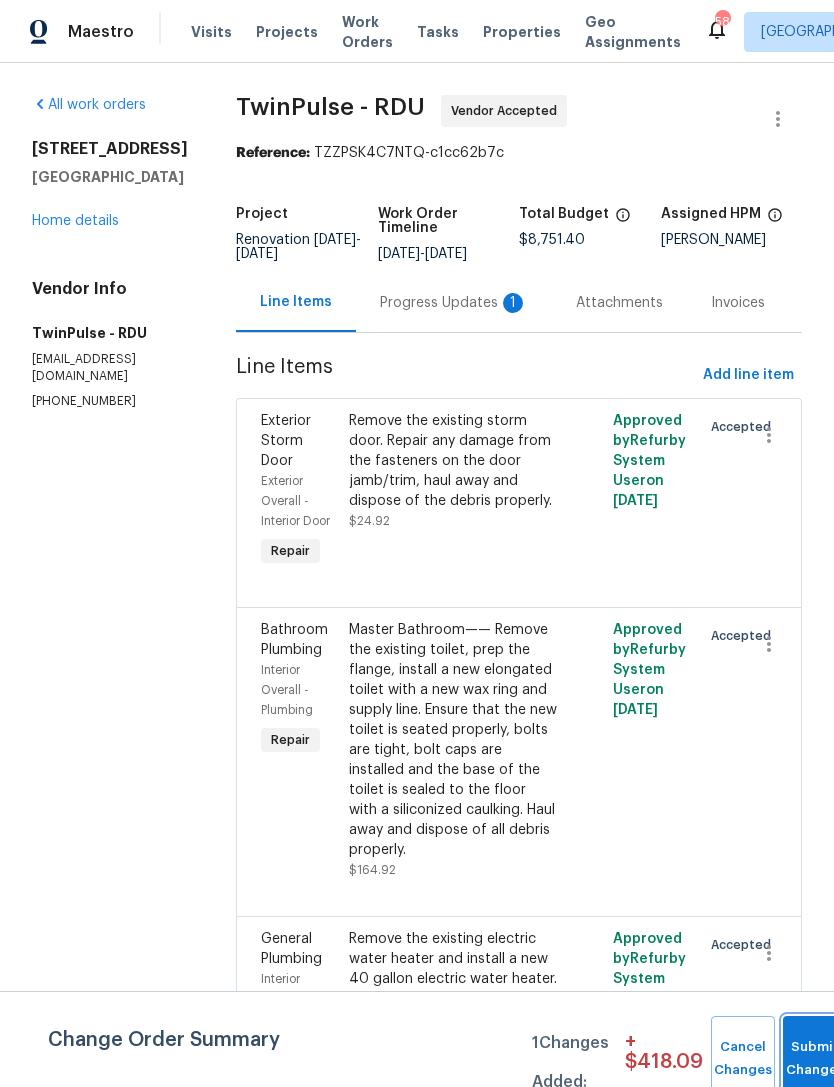 click on "Submit Changes" at bounding box center (815, 1059) 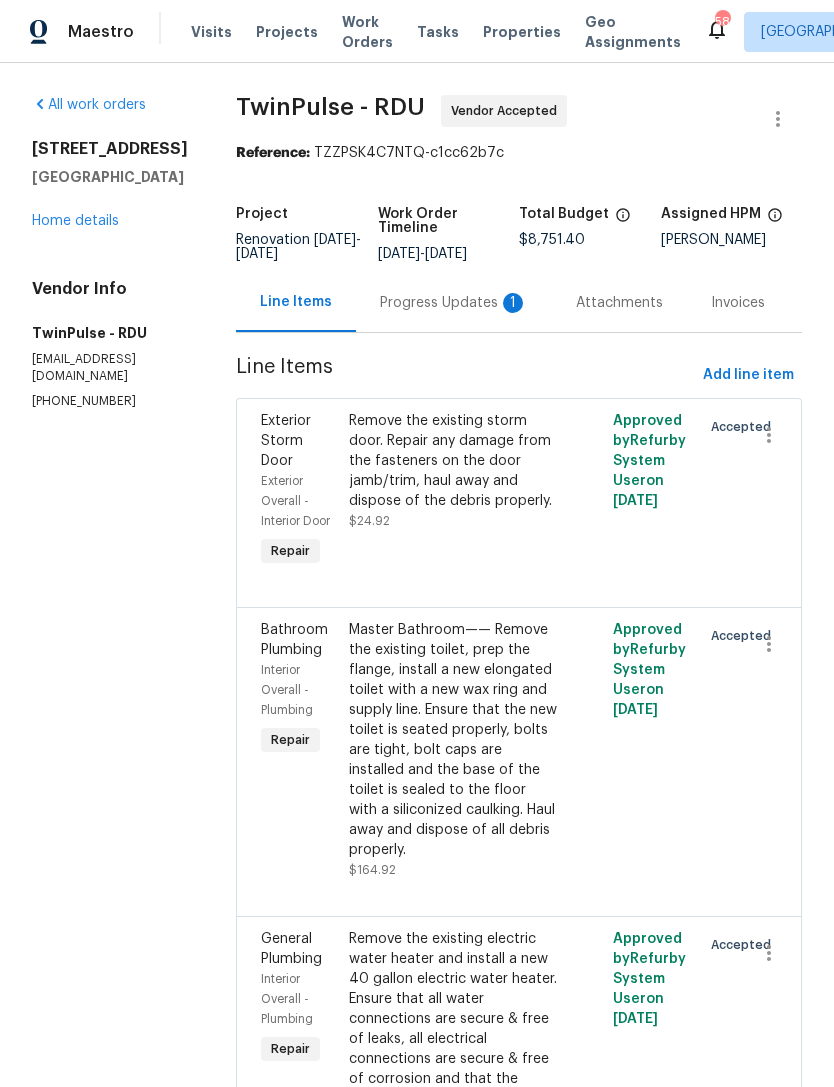 click on "Progress Updates 1" at bounding box center (454, 303) 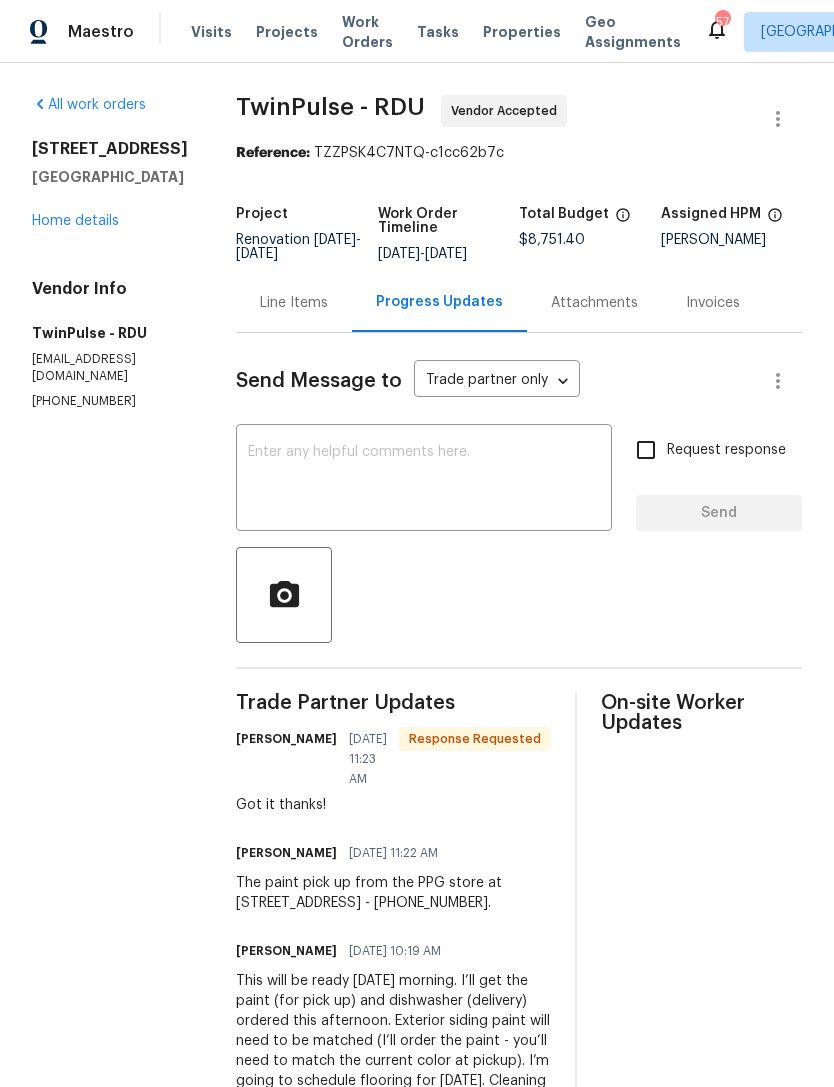 click on "Home details" at bounding box center [75, 221] 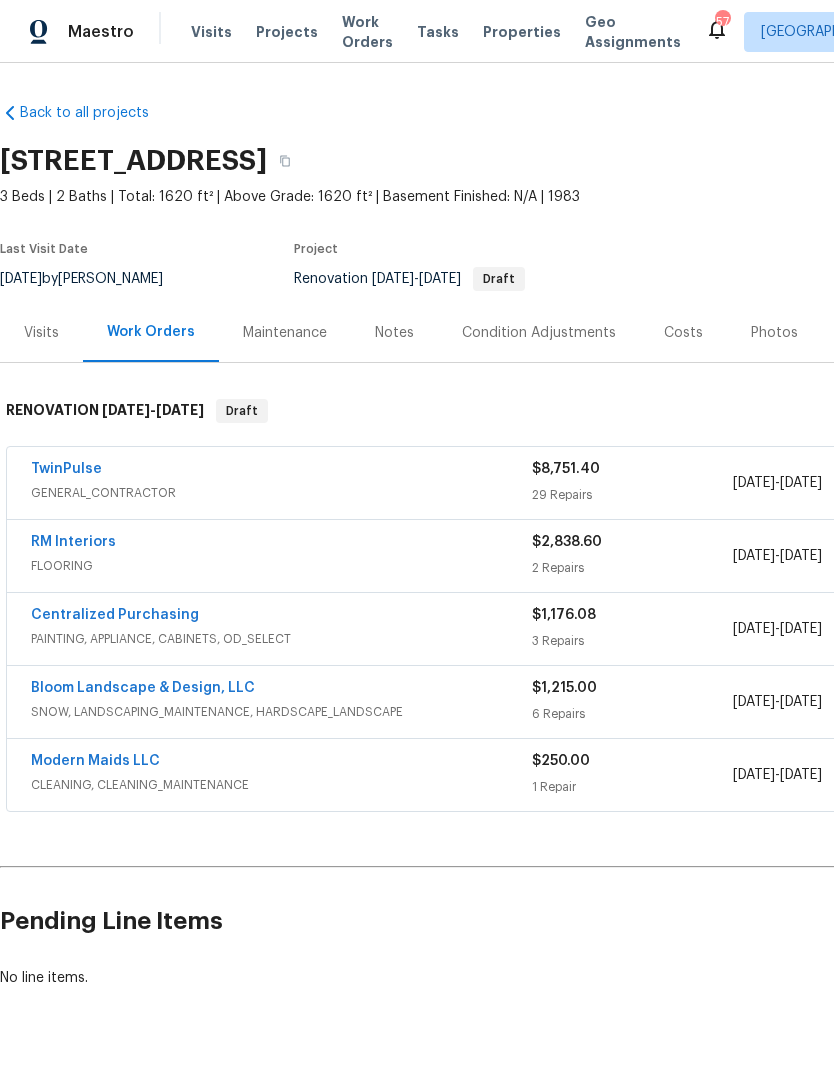 scroll, scrollTop: 0, scrollLeft: 21, axis: horizontal 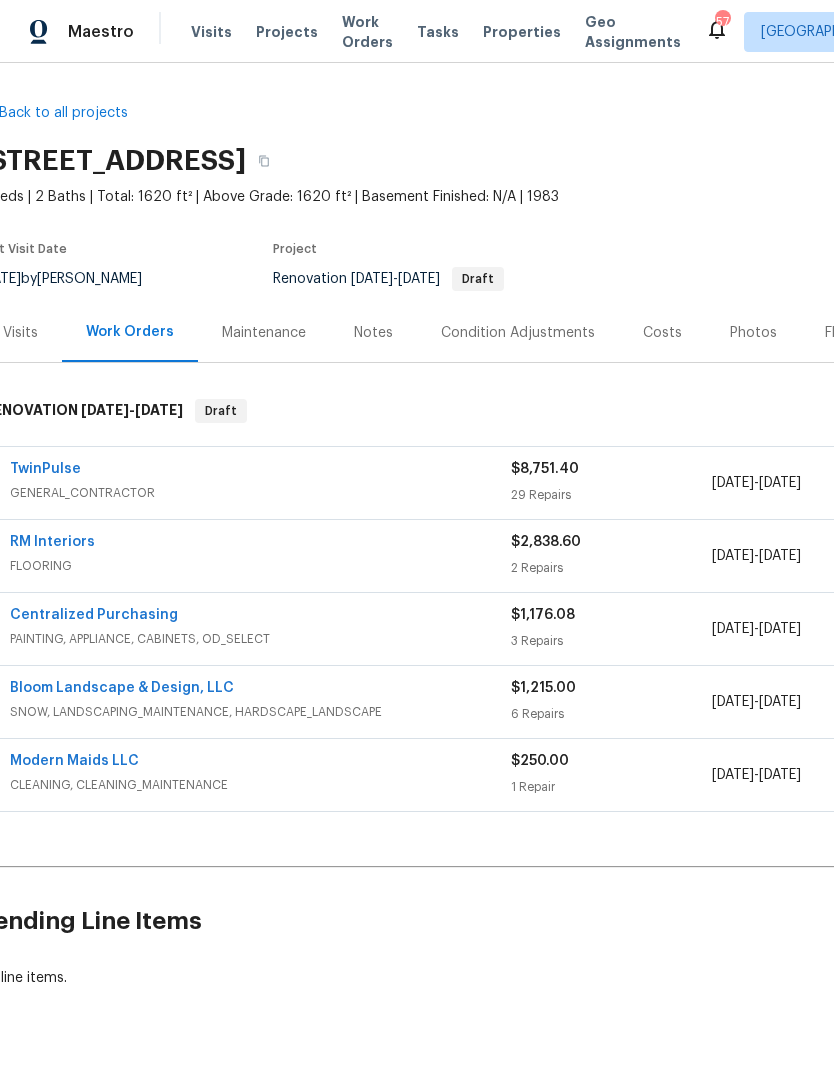 click on "Costs" at bounding box center (662, 333) 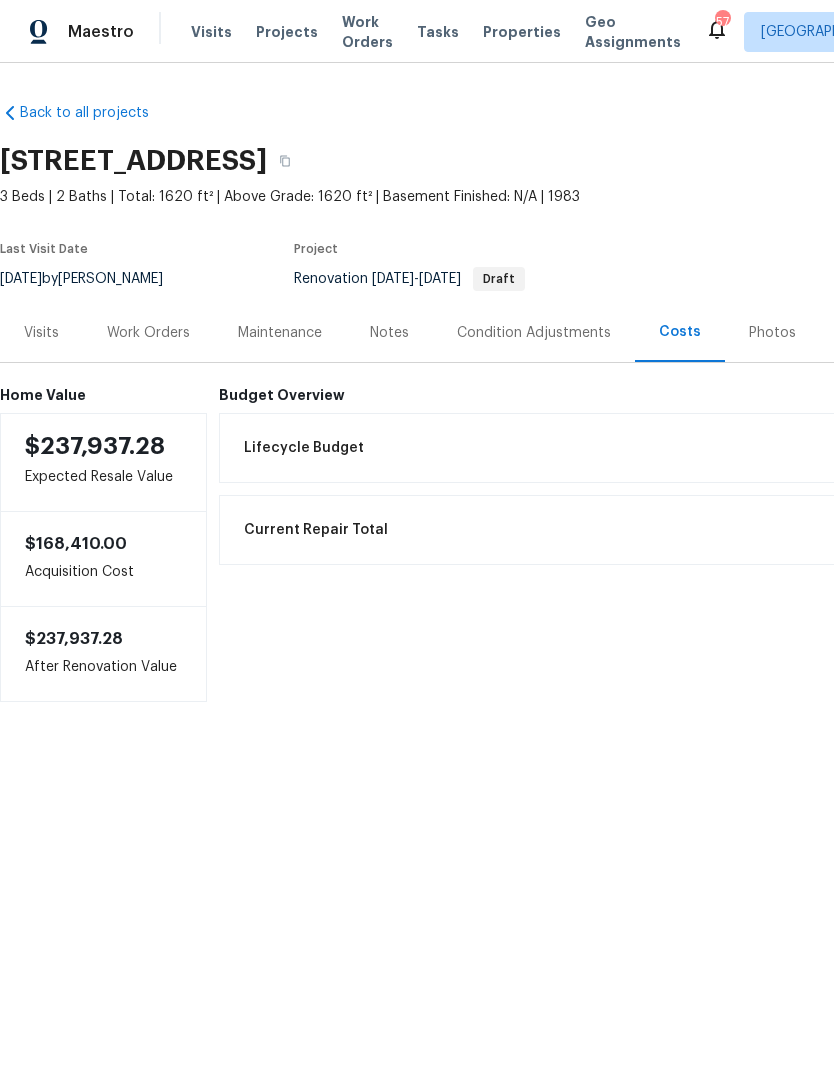 scroll, scrollTop: 0, scrollLeft: 0, axis: both 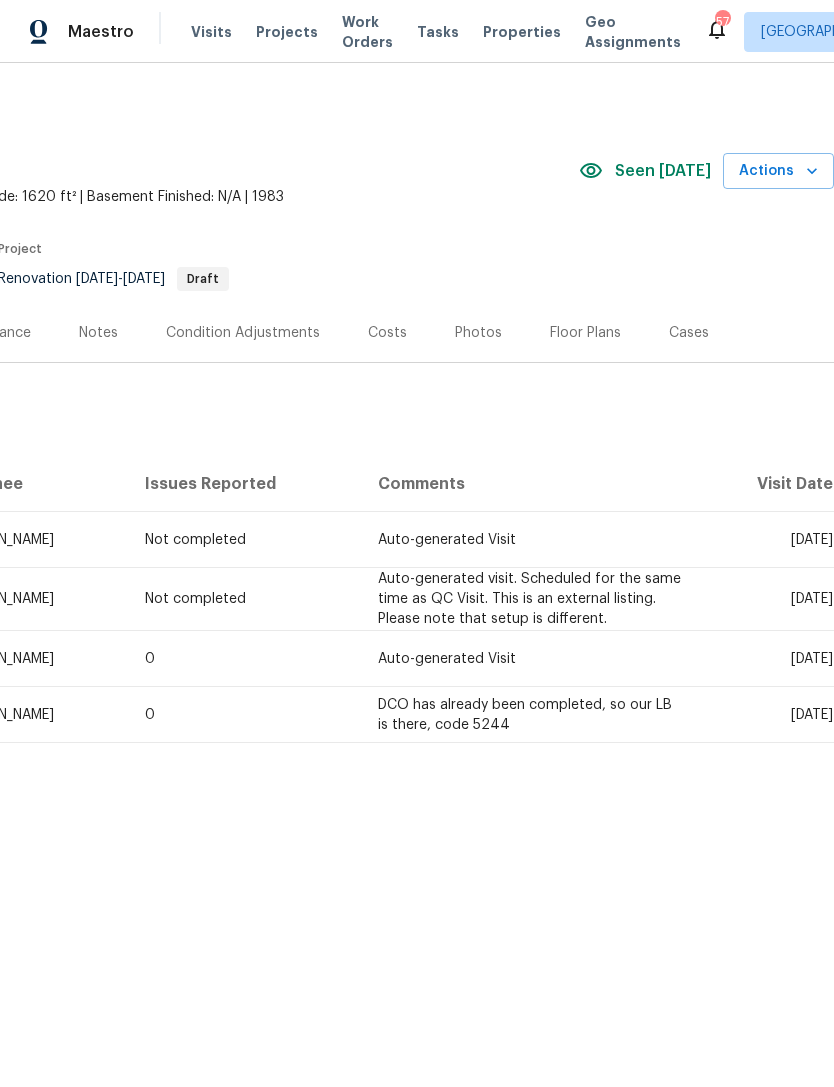 click on "Costs" at bounding box center [387, 333] 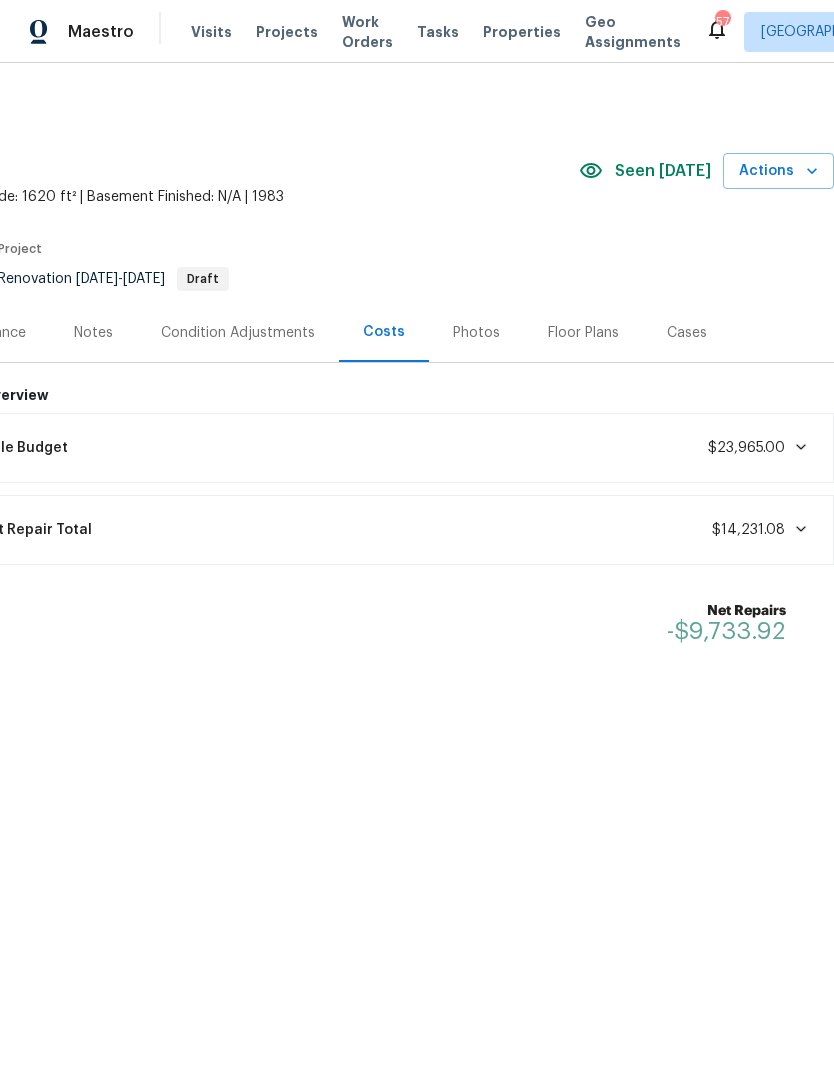 click on "Notes" at bounding box center [93, 332] 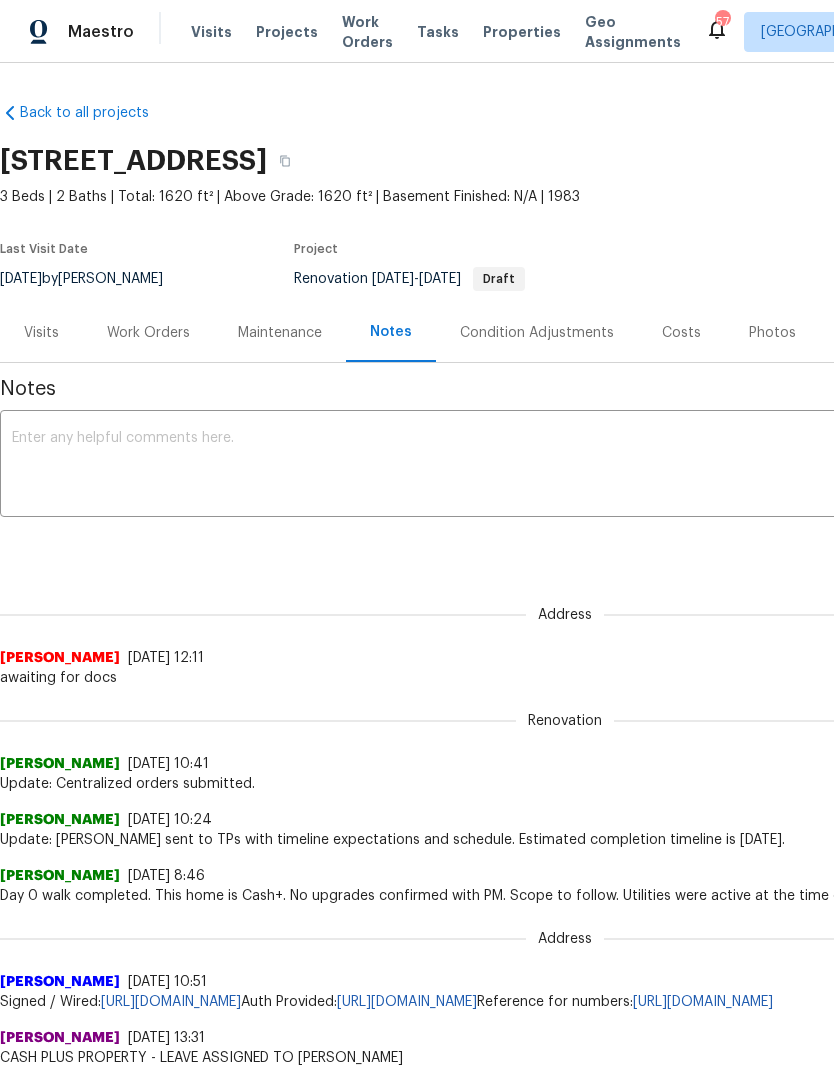 scroll, scrollTop: 1, scrollLeft: 2, axis: both 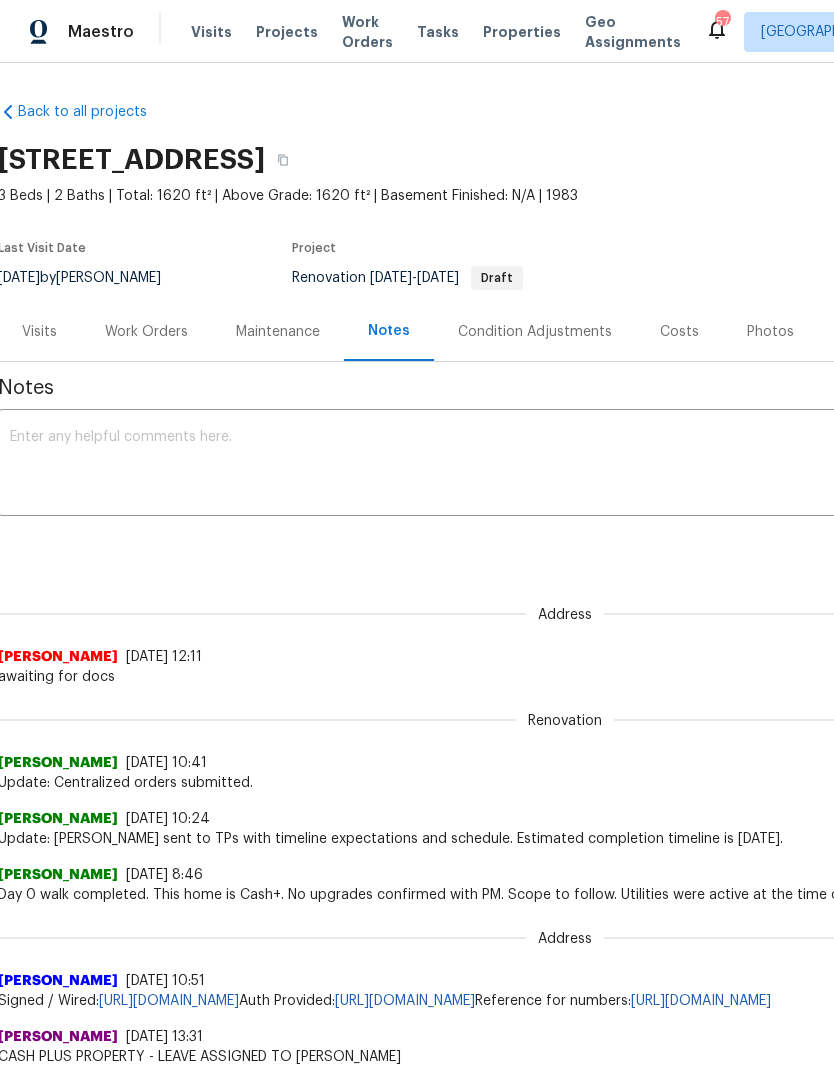 click on "Visits" at bounding box center (39, 331) 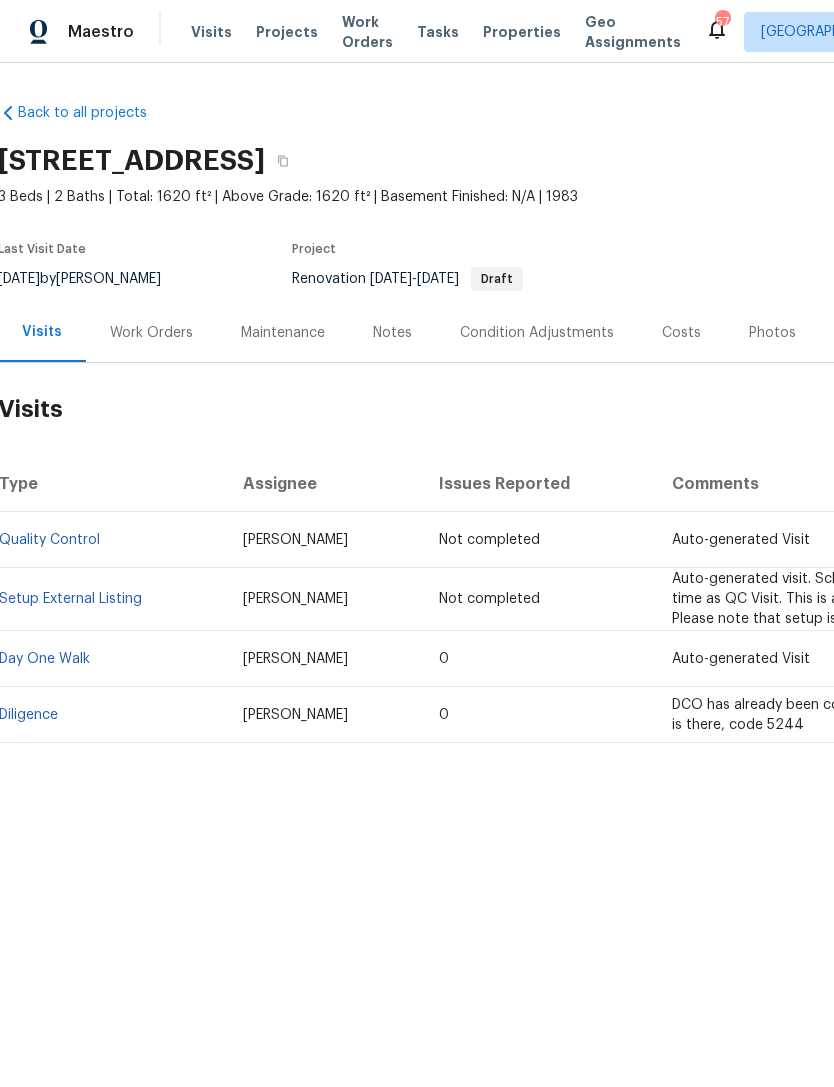 scroll, scrollTop: 0, scrollLeft: 2, axis: horizontal 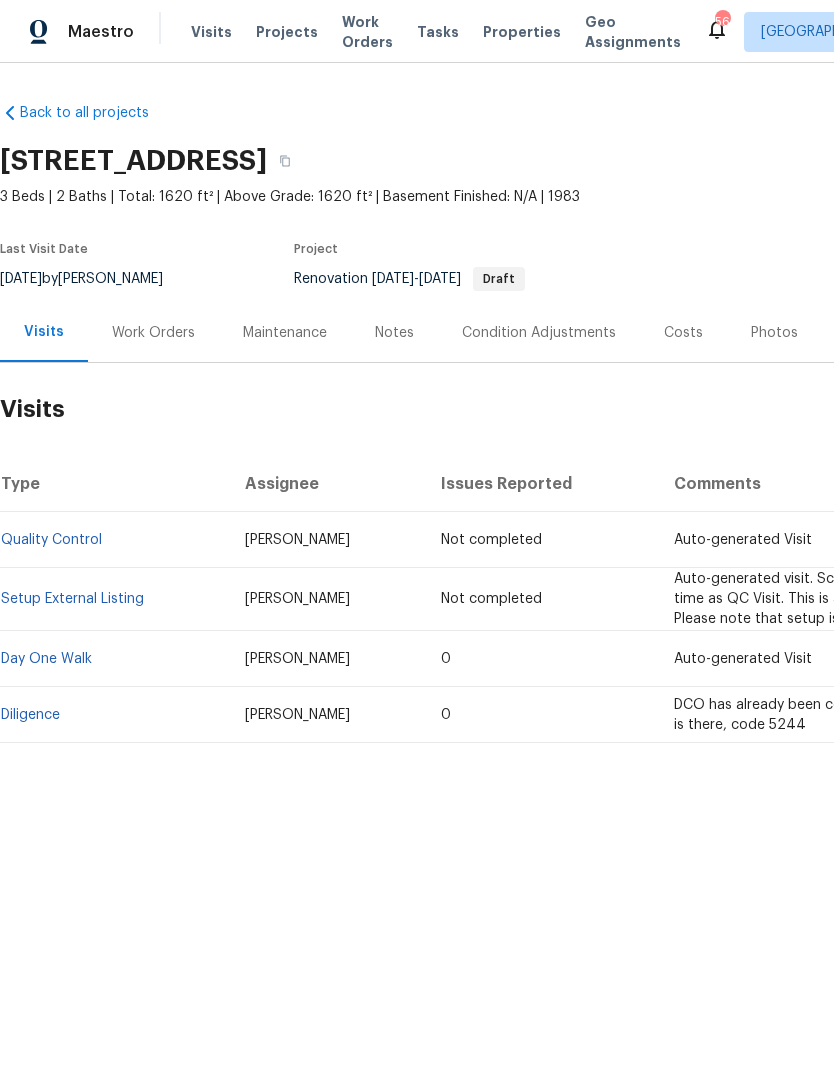 click on "Work Orders" at bounding box center (153, 333) 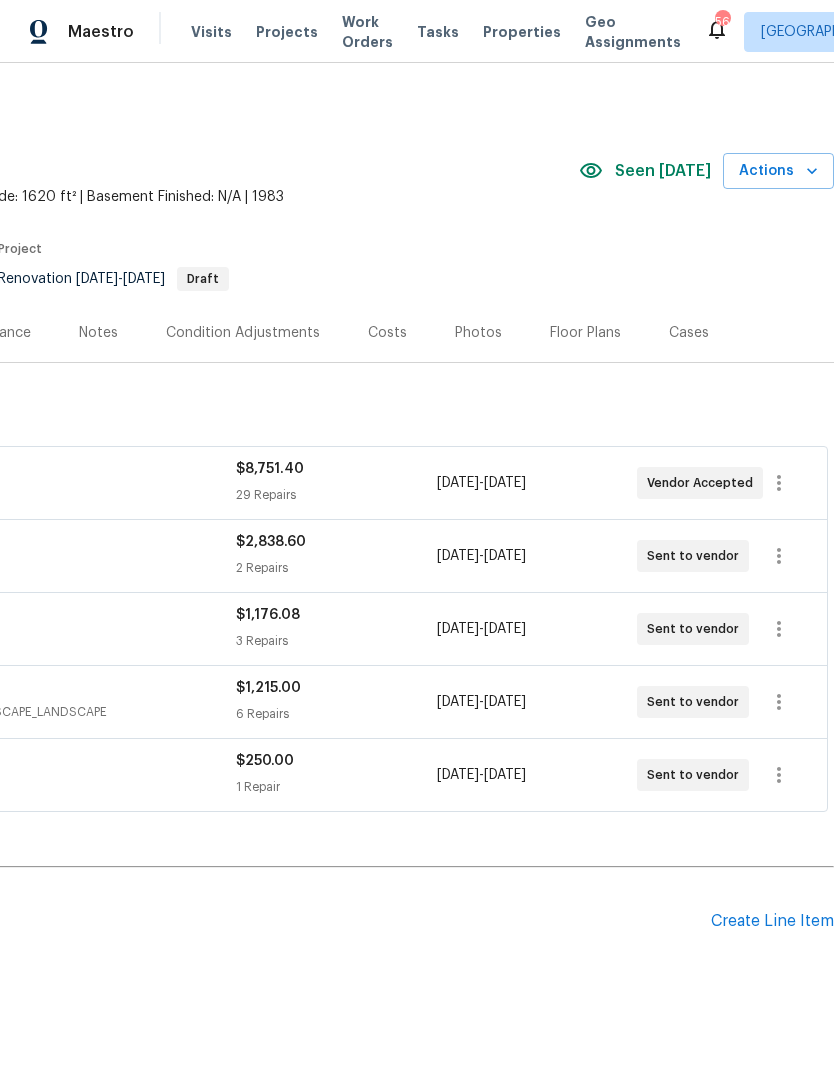 scroll, scrollTop: 0, scrollLeft: 296, axis: horizontal 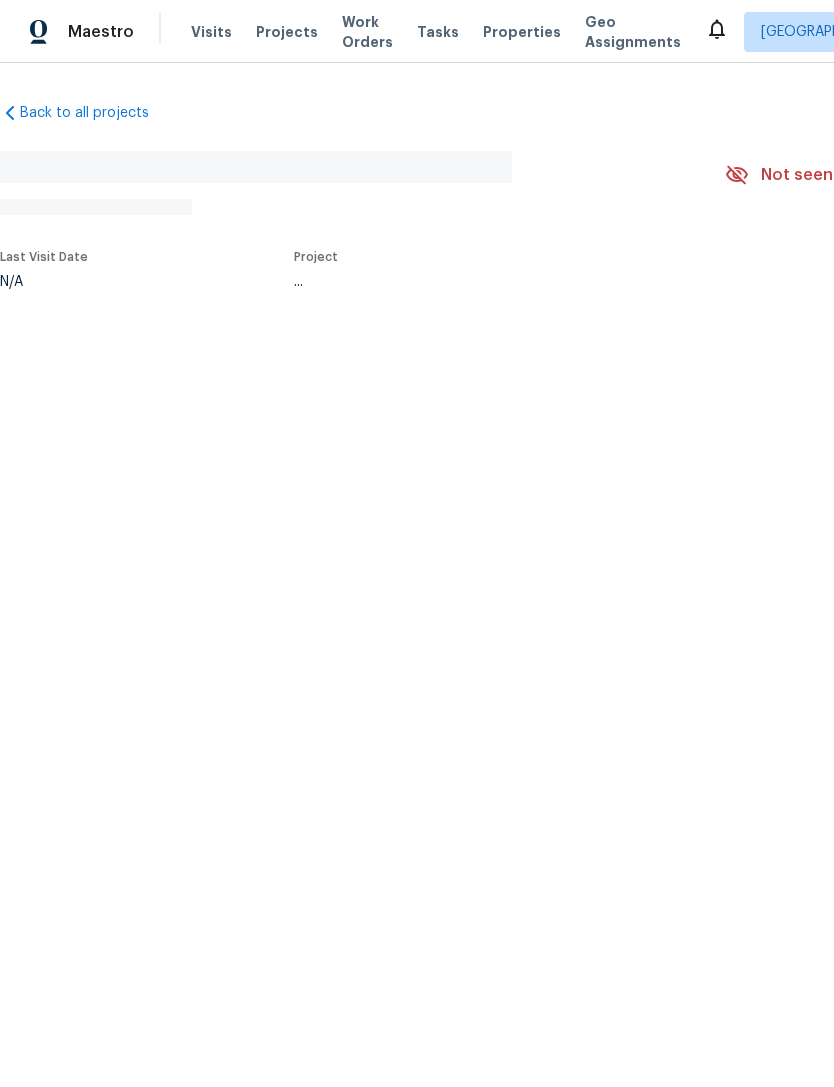 click on "No address found" at bounding box center [362, 167] 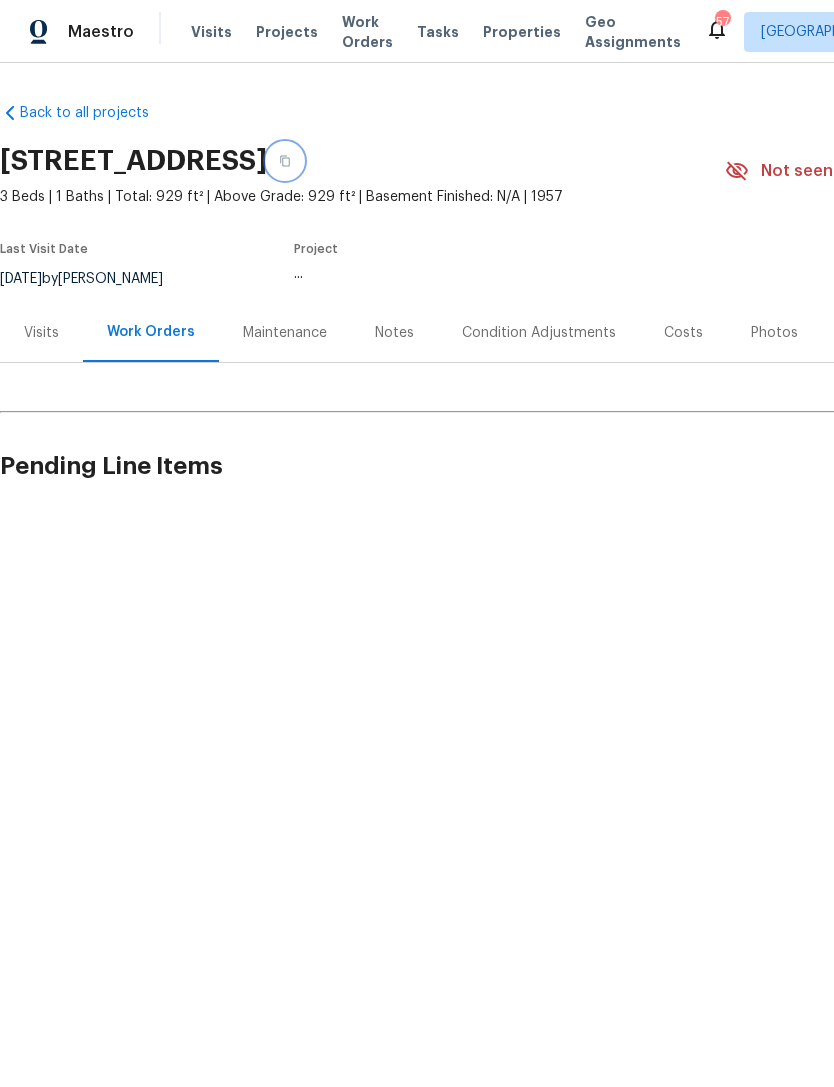 click 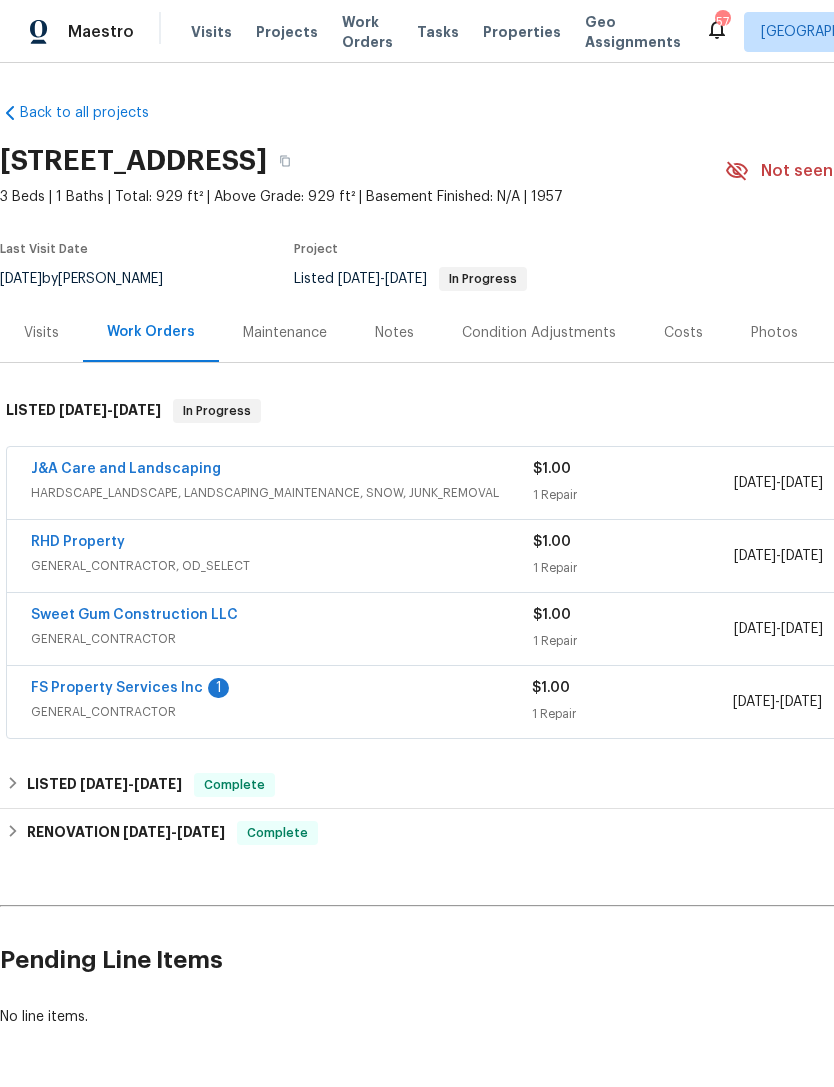 click on "1" at bounding box center (218, 688) 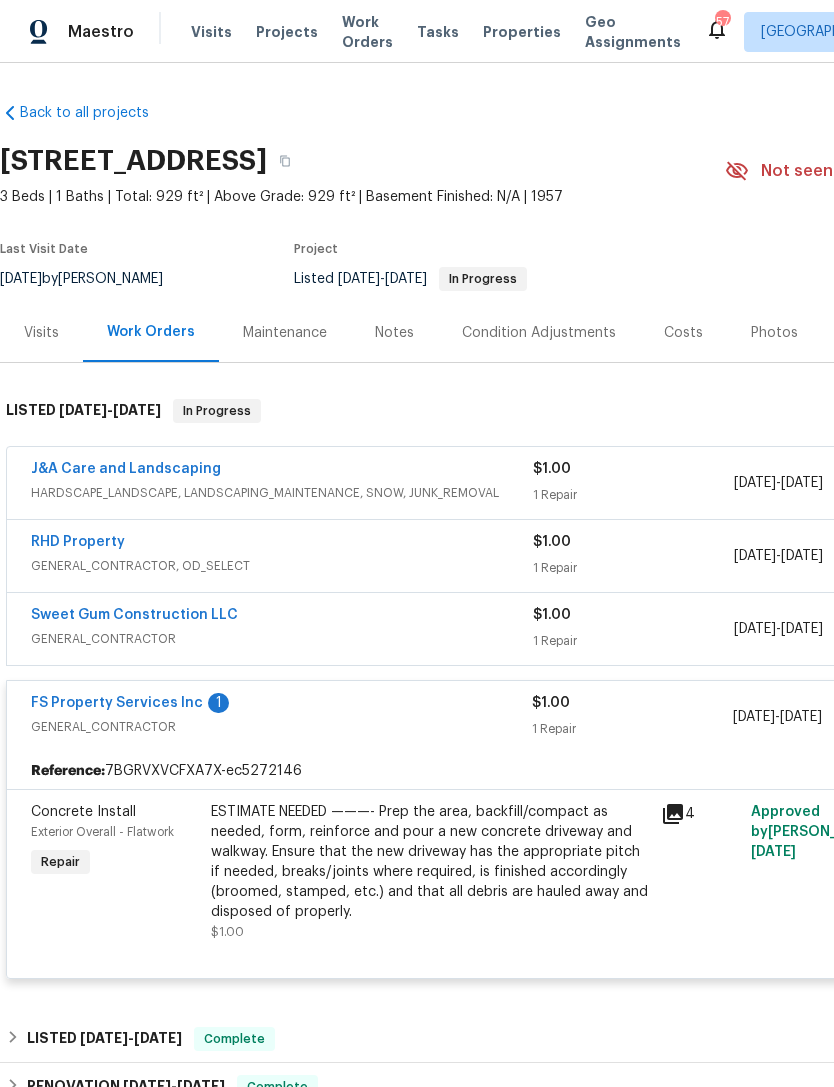 click on "FS Property Services Inc" at bounding box center [117, 703] 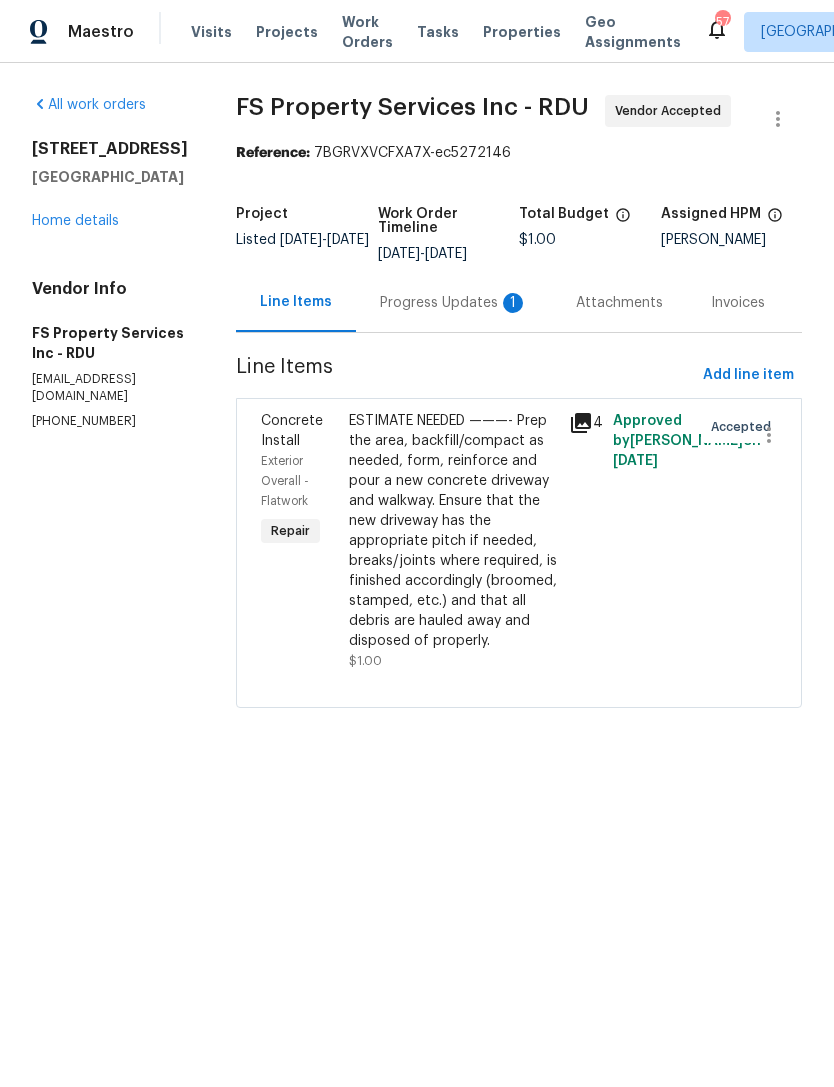 click on "Progress Updates 1" at bounding box center (454, 303) 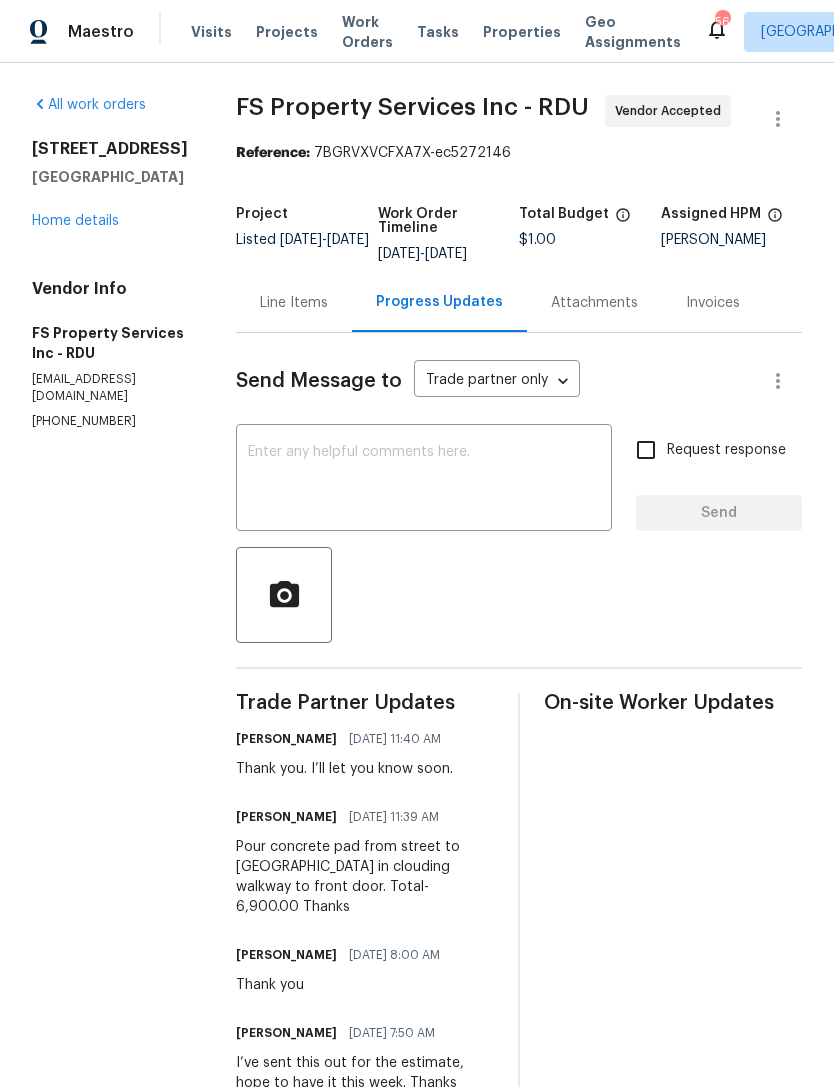 click on "Home details" at bounding box center (75, 221) 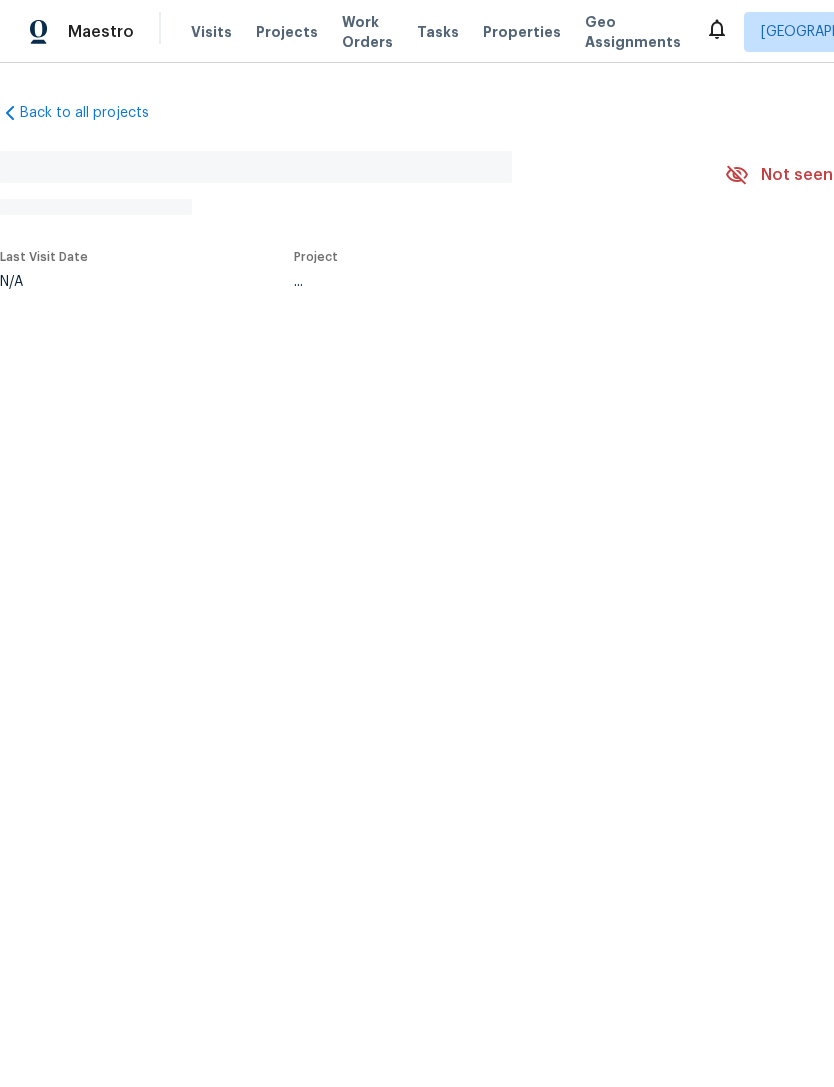 scroll, scrollTop: 0, scrollLeft: 0, axis: both 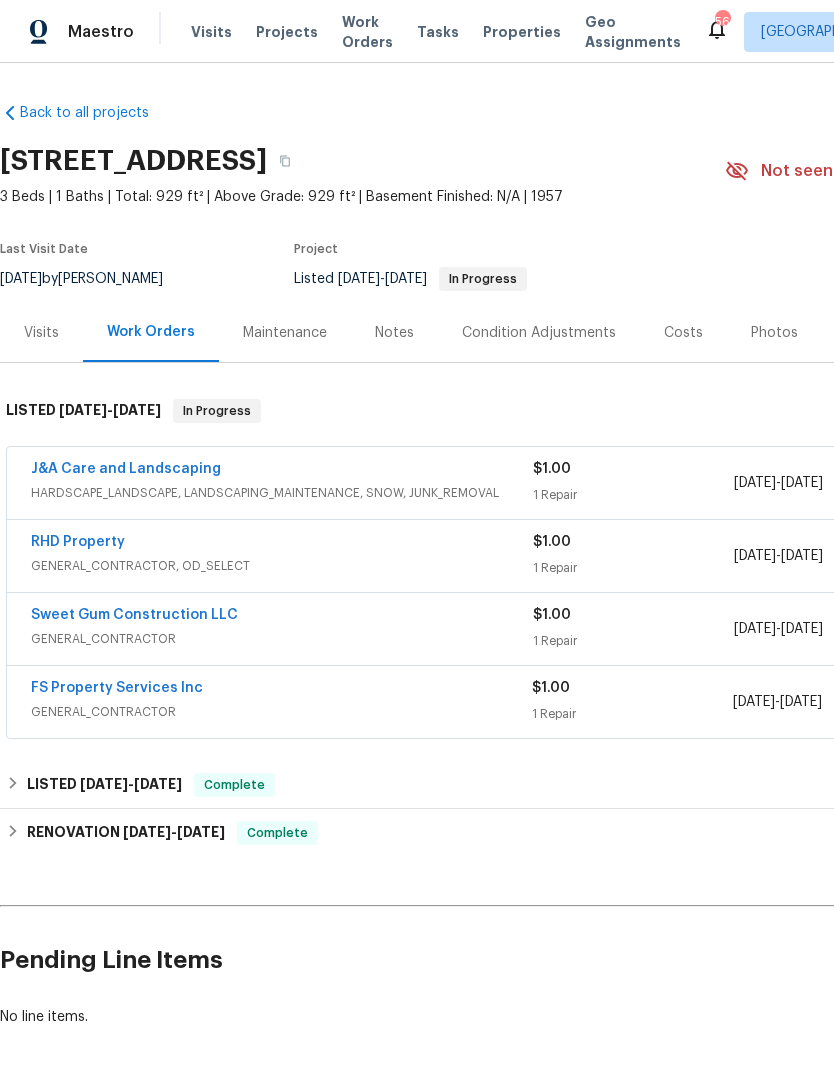 click on "Sweet Gum Construction LLC" at bounding box center (134, 615) 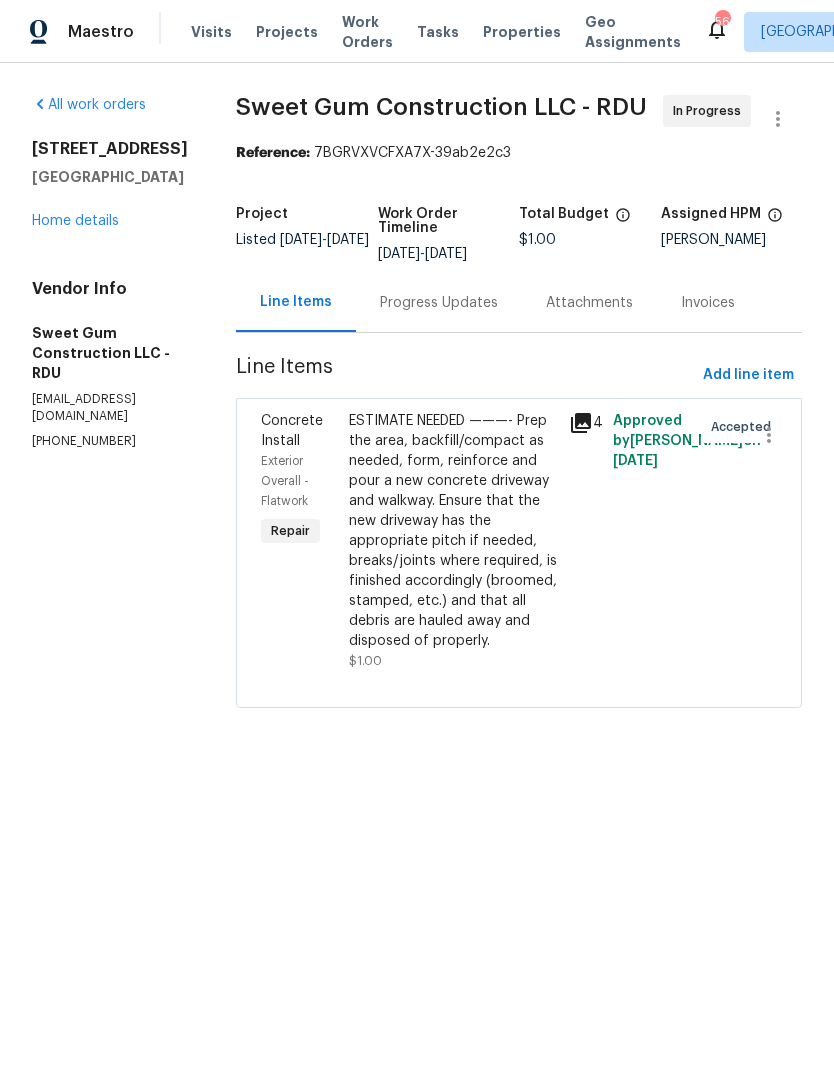 click on "Progress Updates" at bounding box center (439, 302) 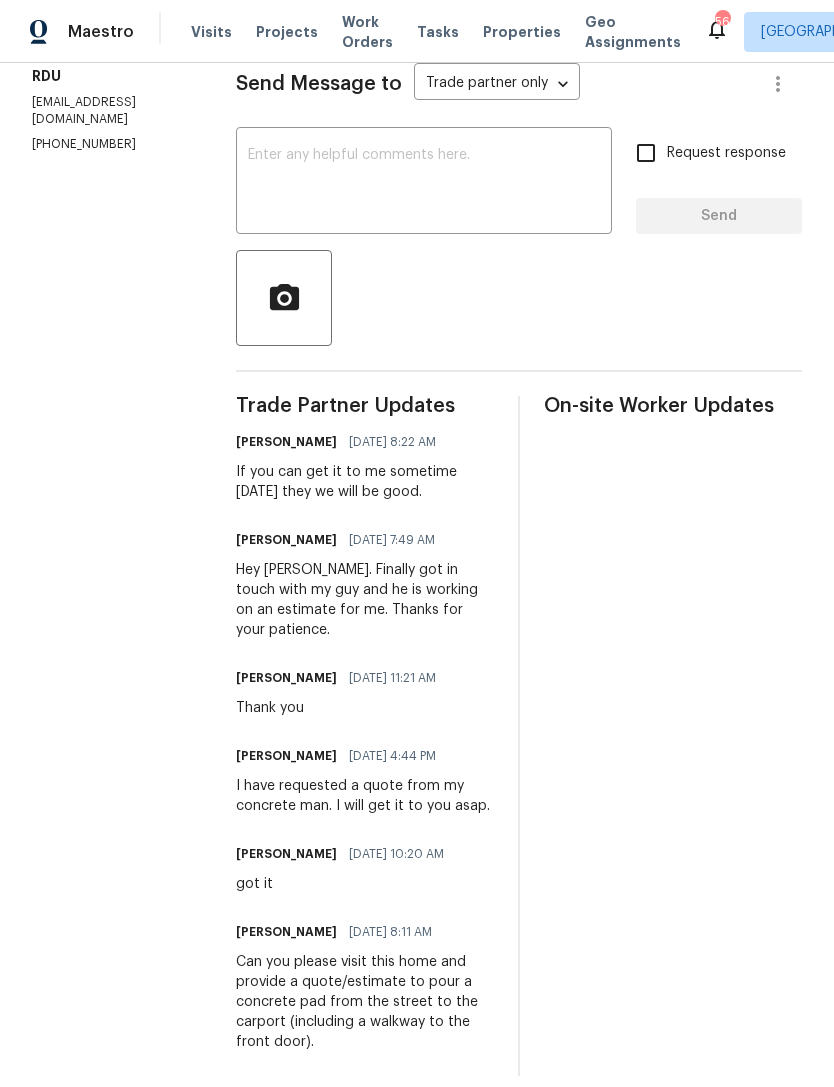 scroll, scrollTop: 296, scrollLeft: 0, axis: vertical 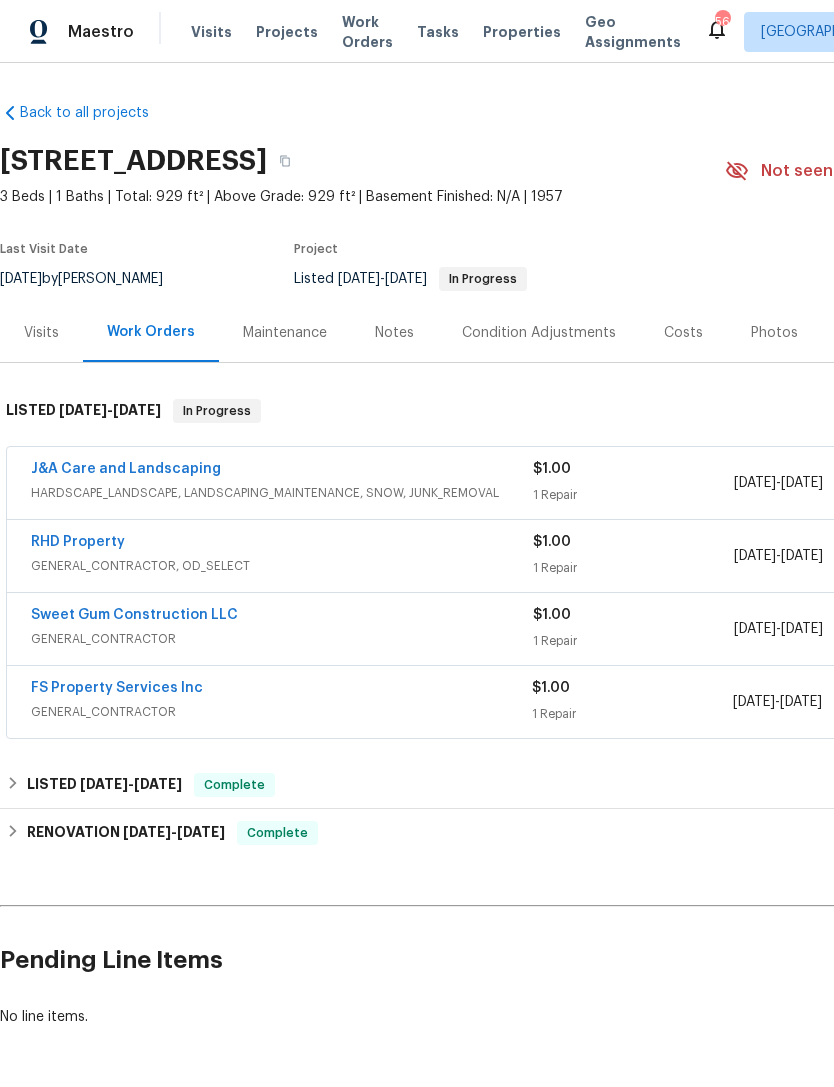 click on "RHD Property" at bounding box center (78, 542) 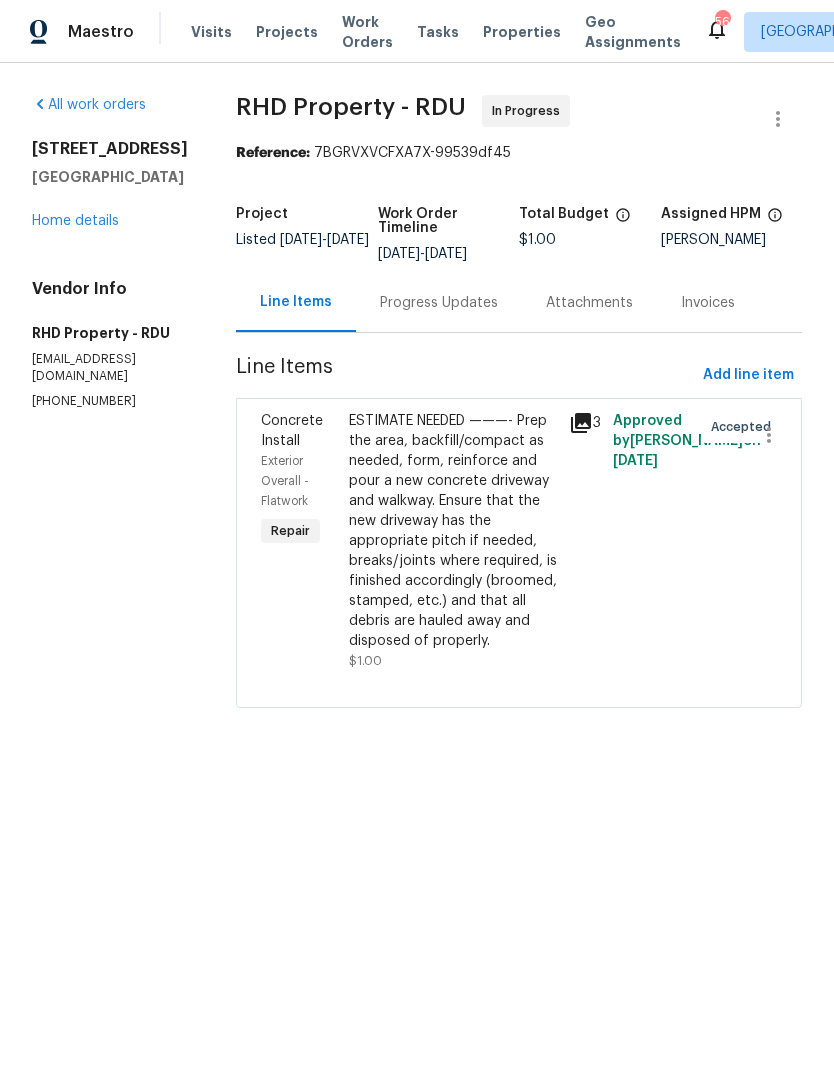 click on "Progress Updates" at bounding box center [439, 302] 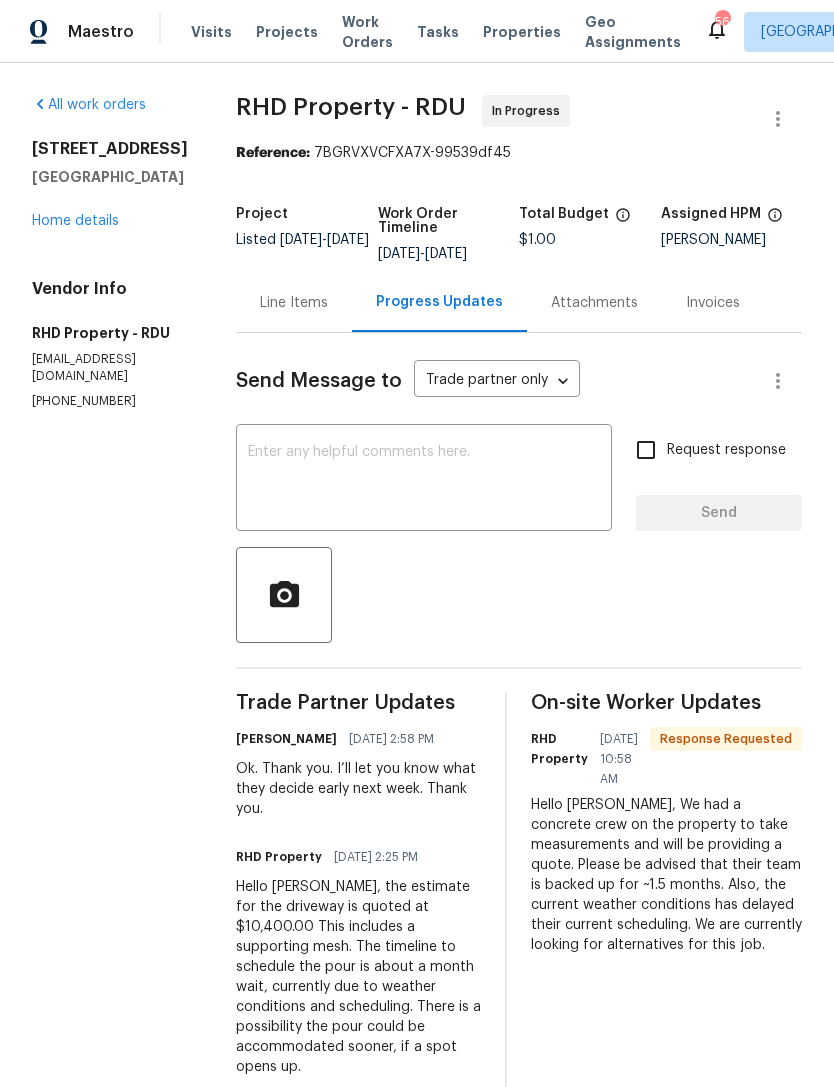 click on "Home details" at bounding box center [75, 221] 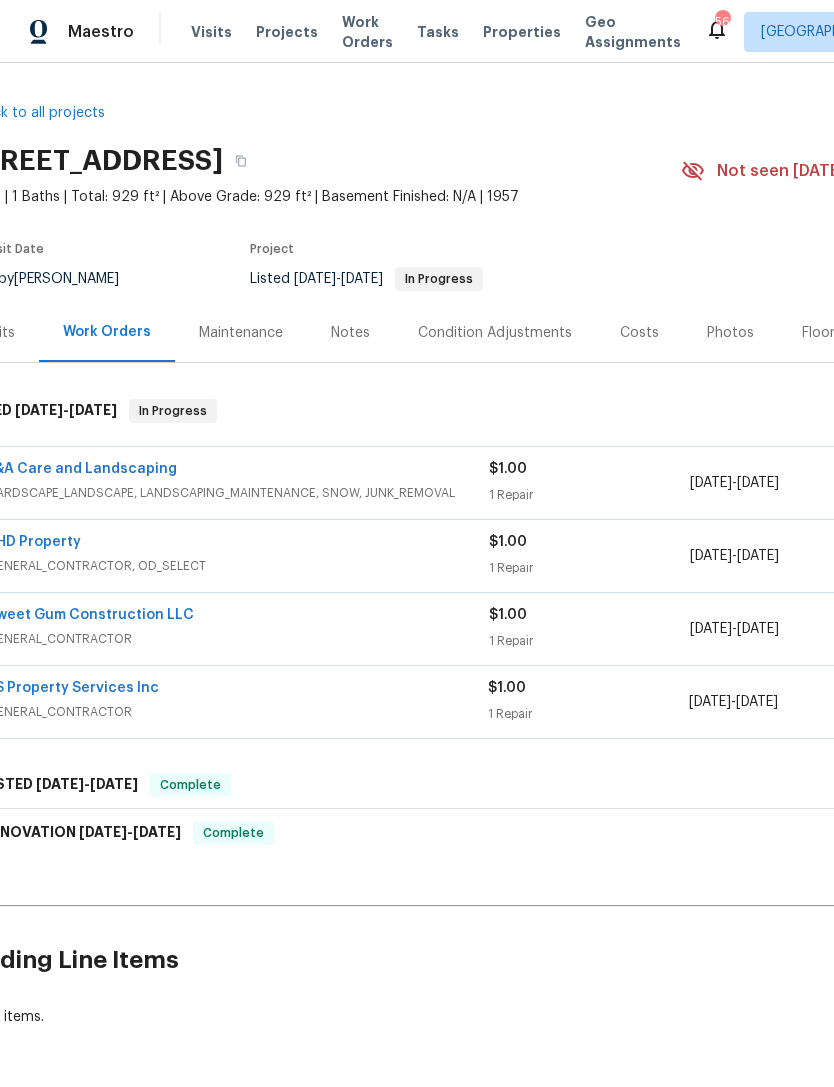 scroll, scrollTop: 0, scrollLeft: 44, axis: horizontal 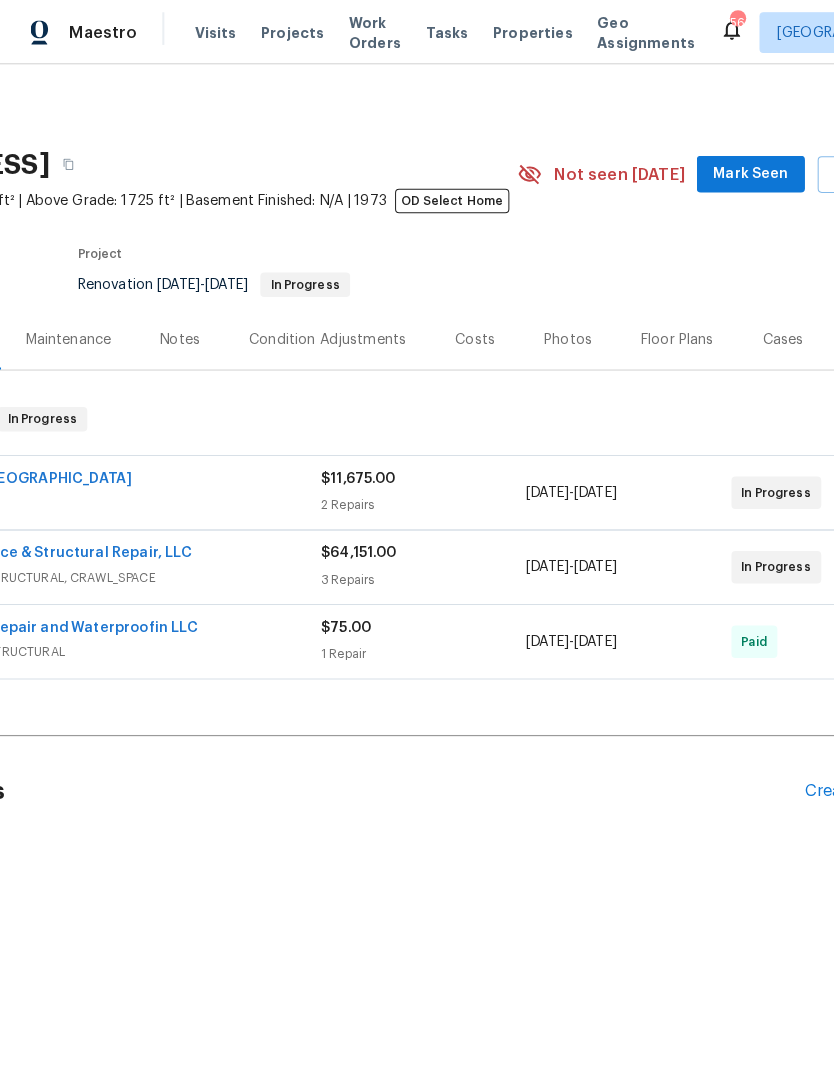 click on "Mark Seen" at bounding box center [736, 171] 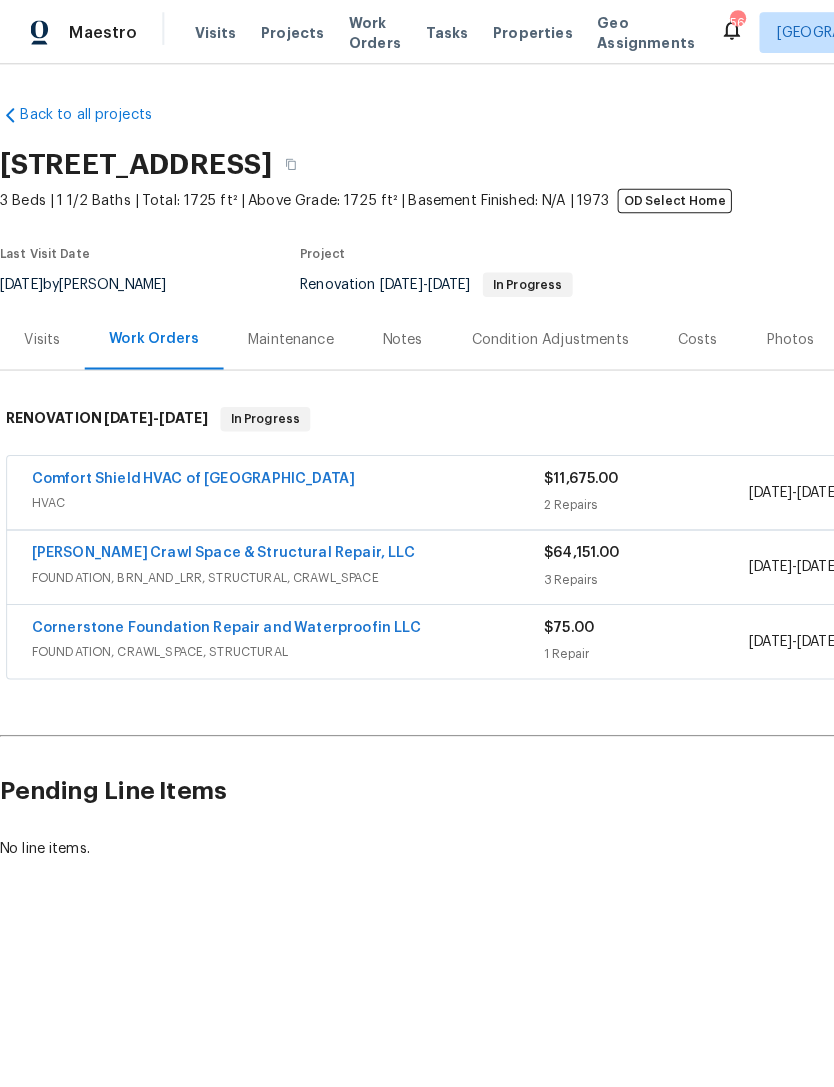 scroll, scrollTop: 0, scrollLeft: 0, axis: both 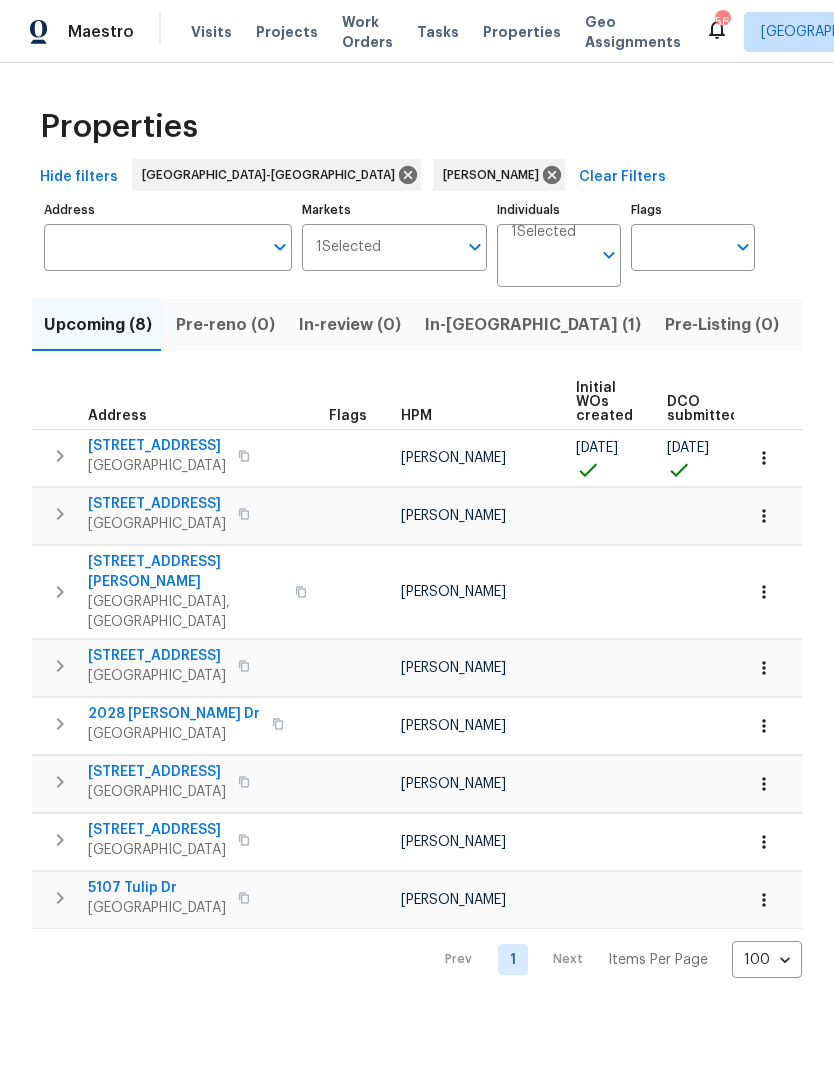 click on "5107 Tulip Dr" at bounding box center (157, 888) 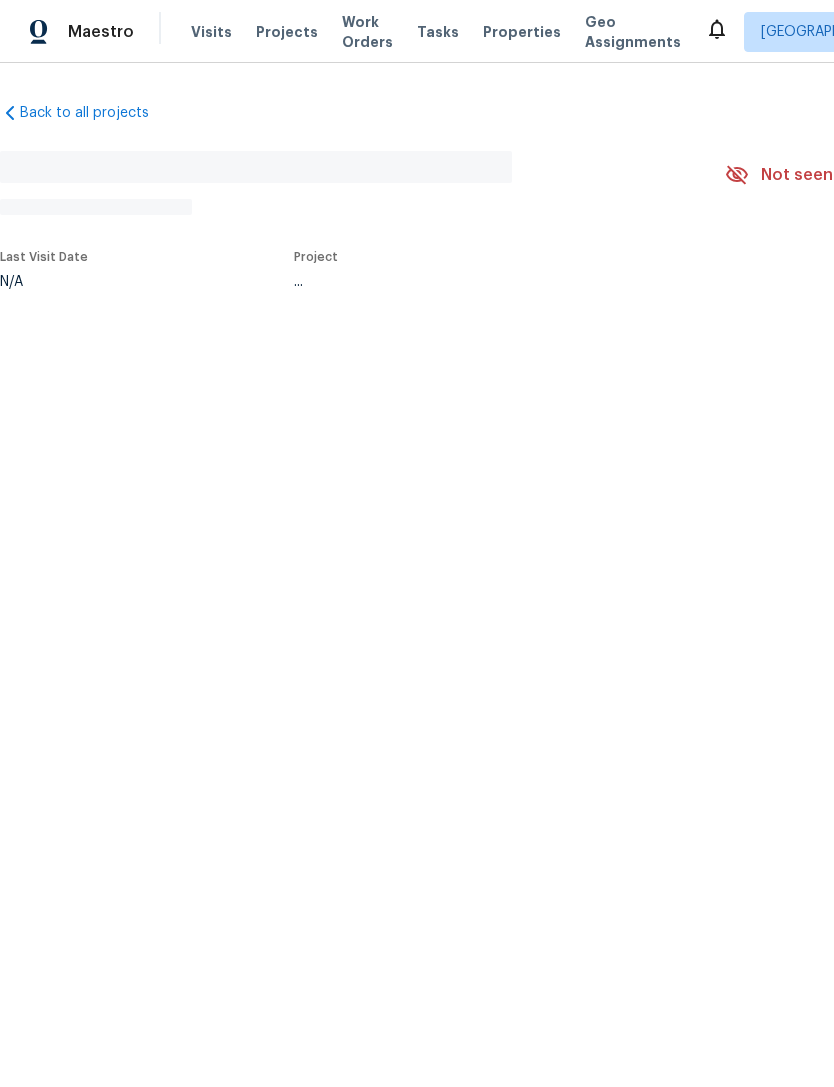scroll, scrollTop: 0, scrollLeft: 0, axis: both 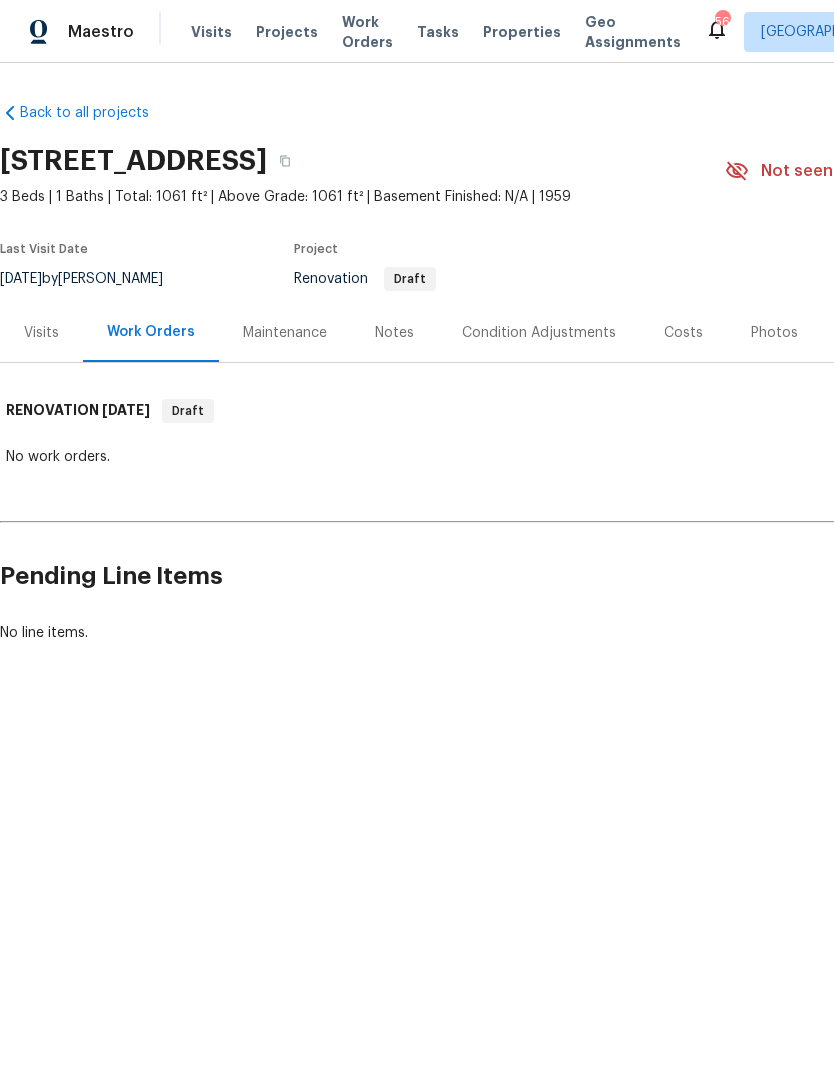 click on "Maintenance" at bounding box center (285, 333) 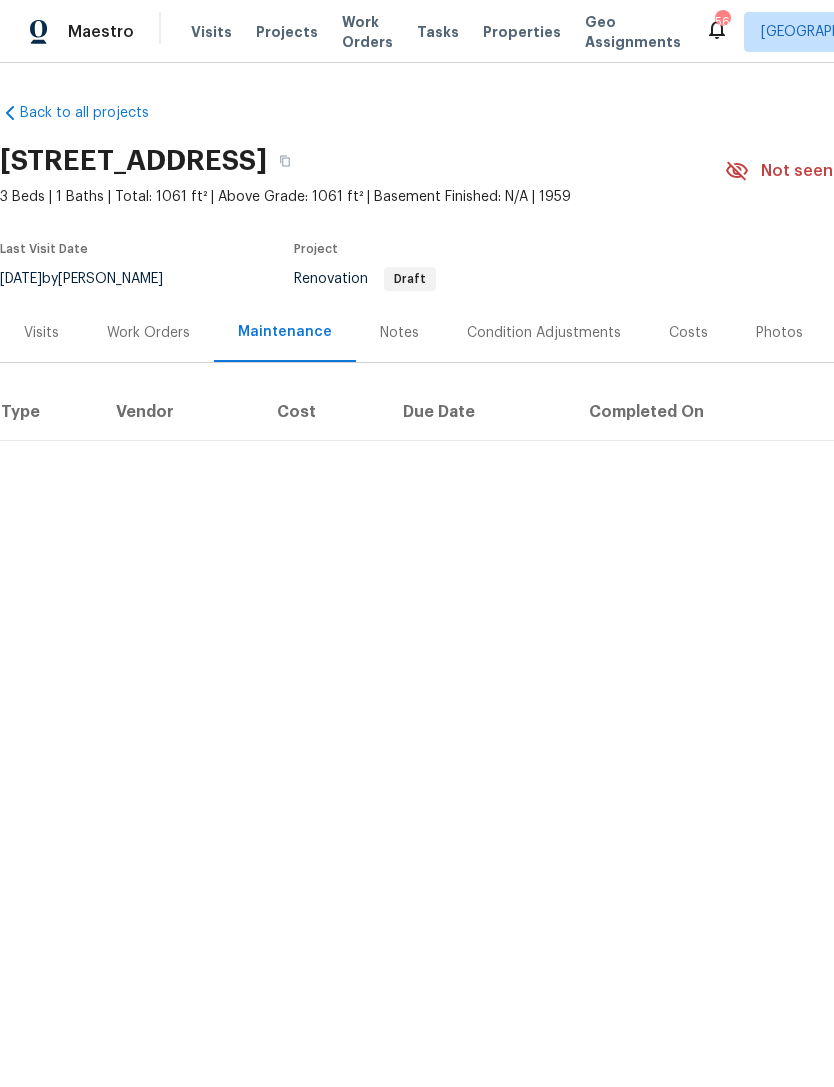 click on "Notes" at bounding box center (399, 333) 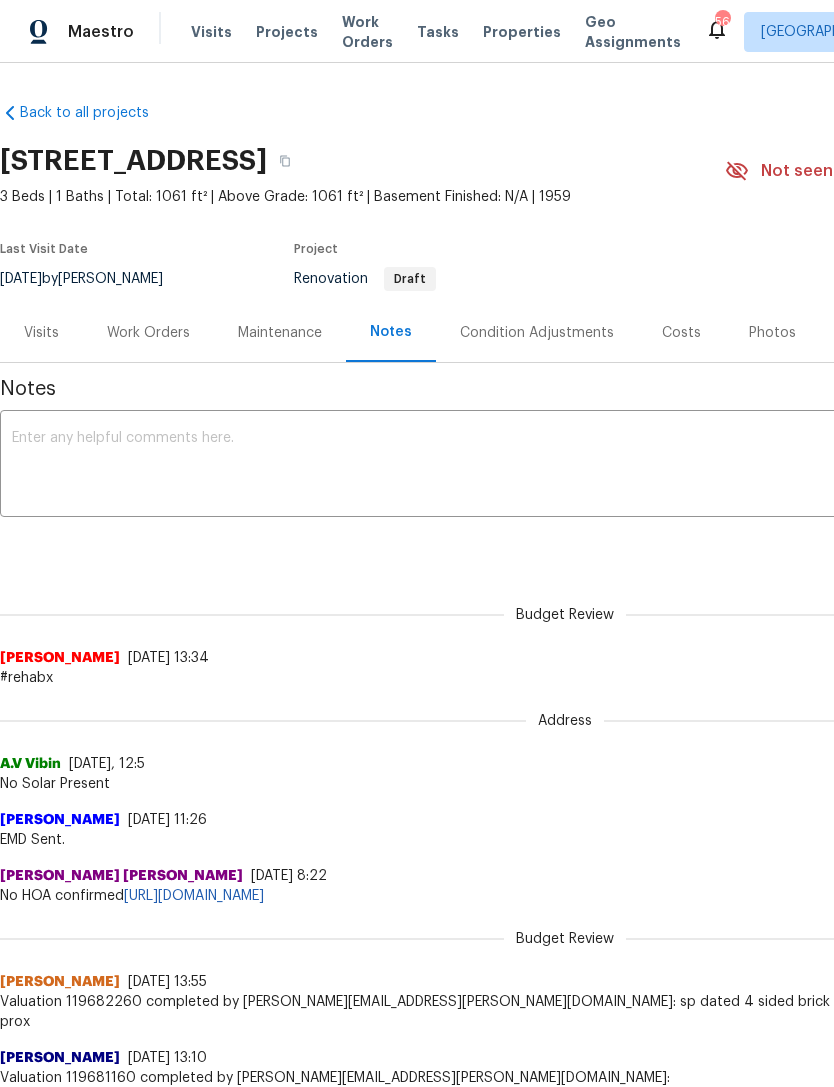 click on "Condition Adjustments" at bounding box center [537, 332] 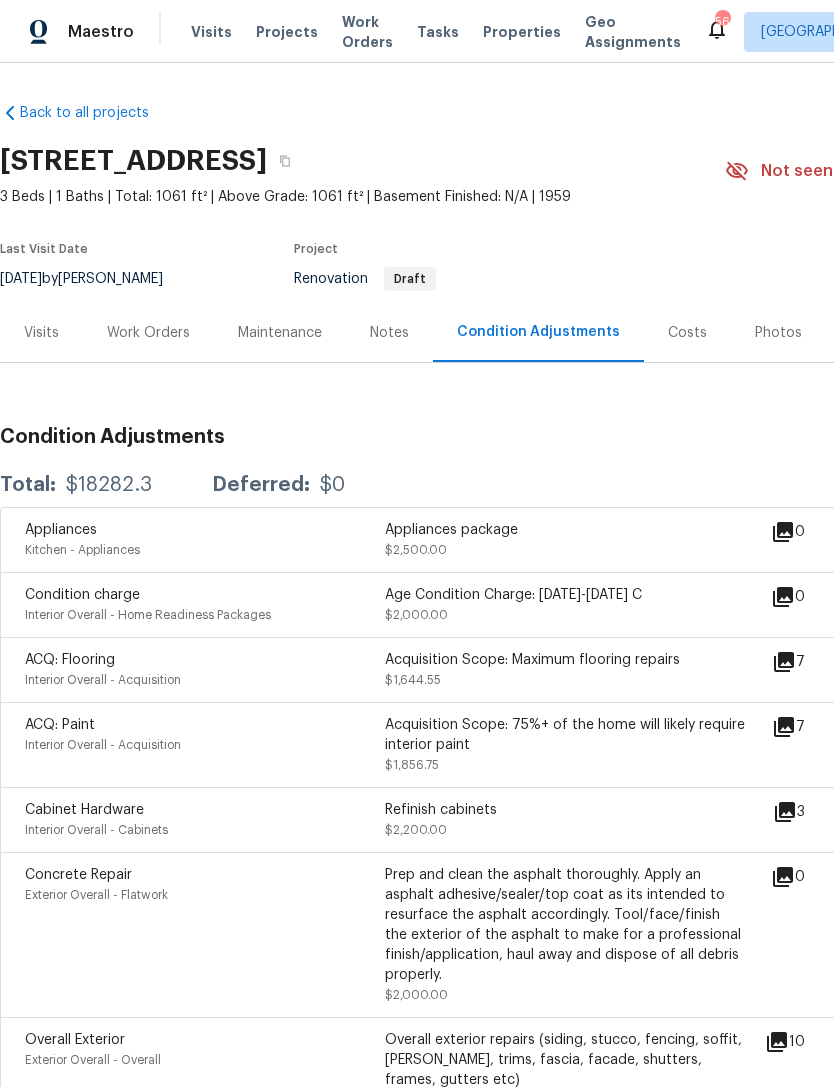 click on "Costs" at bounding box center [687, 333] 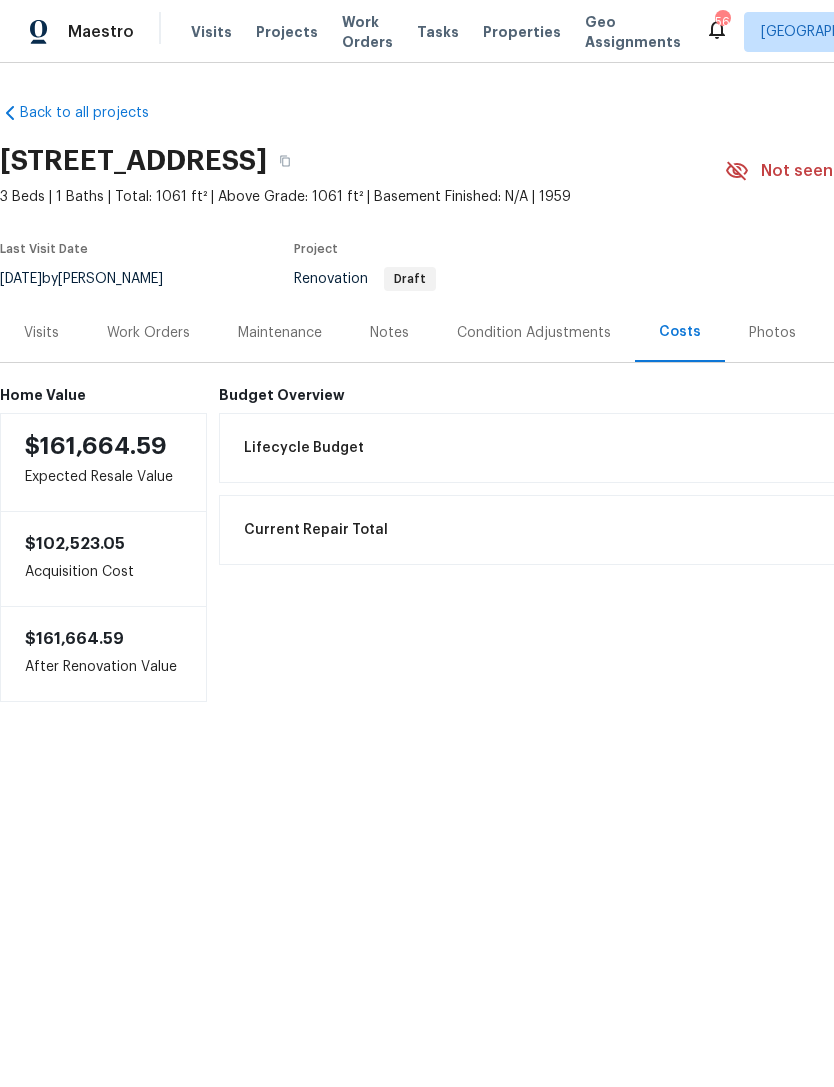 scroll, scrollTop: 0, scrollLeft: 0, axis: both 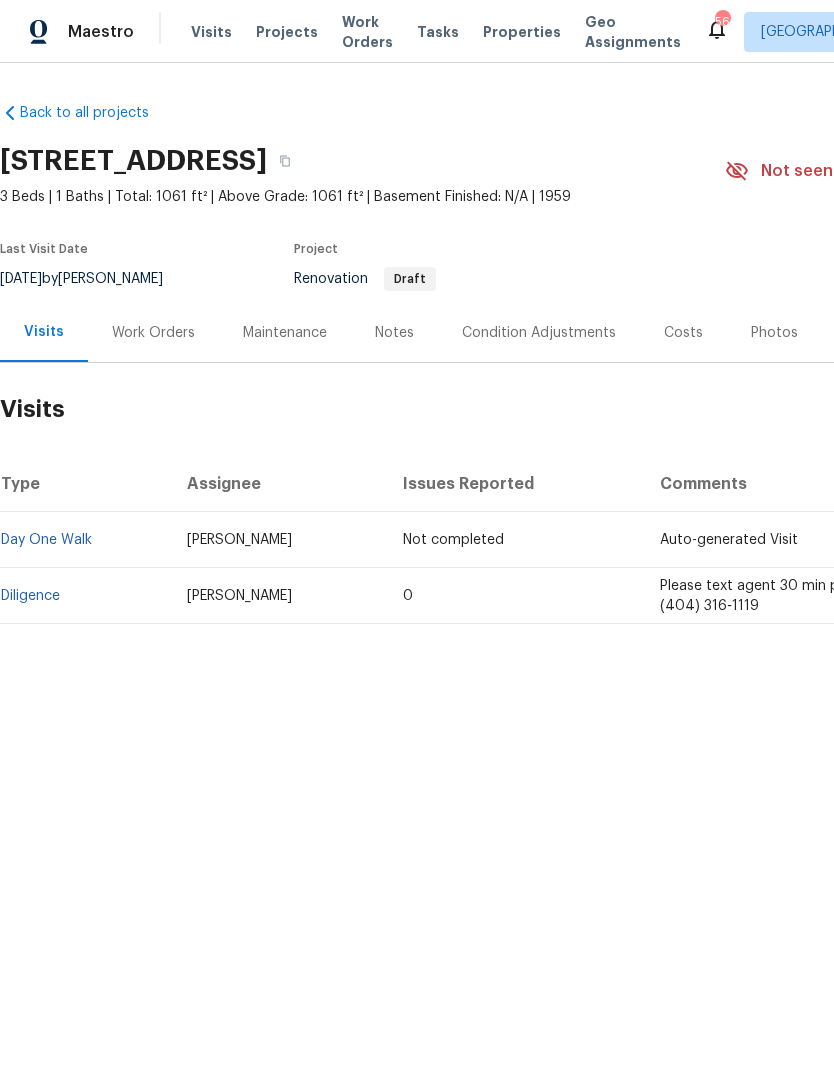 click on "Work Orders" at bounding box center [153, 333] 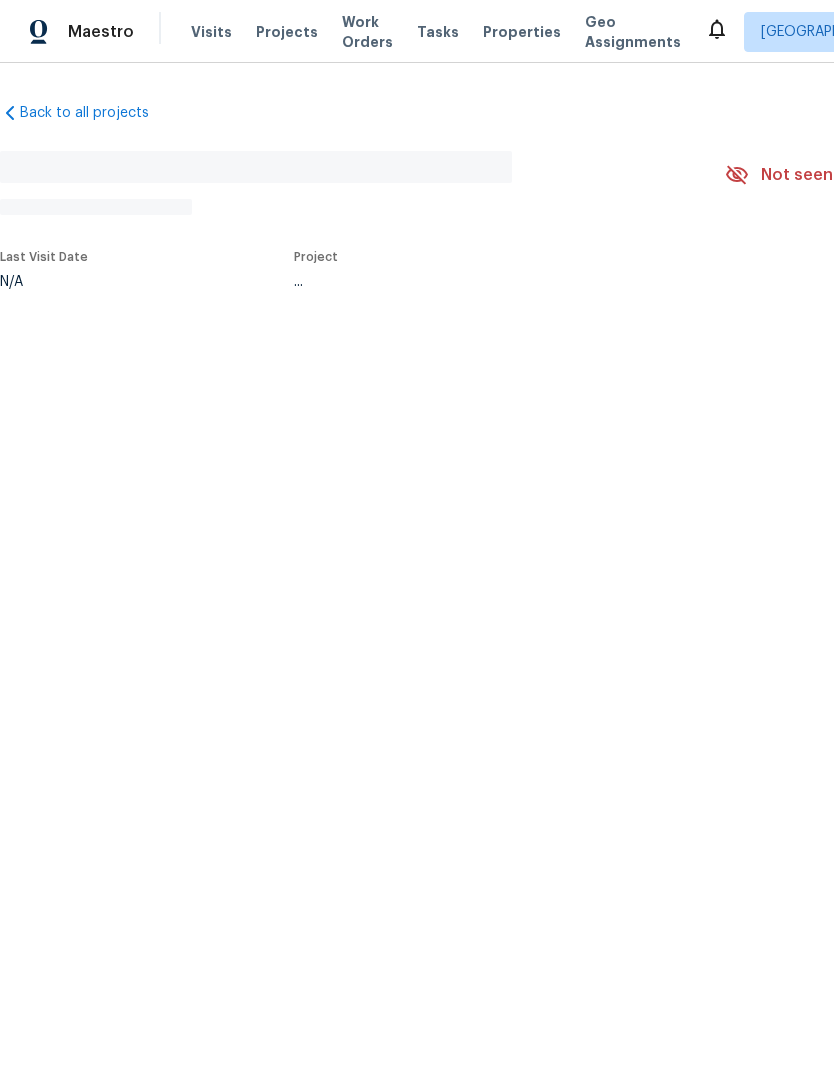 scroll, scrollTop: 0, scrollLeft: 0, axis: both 